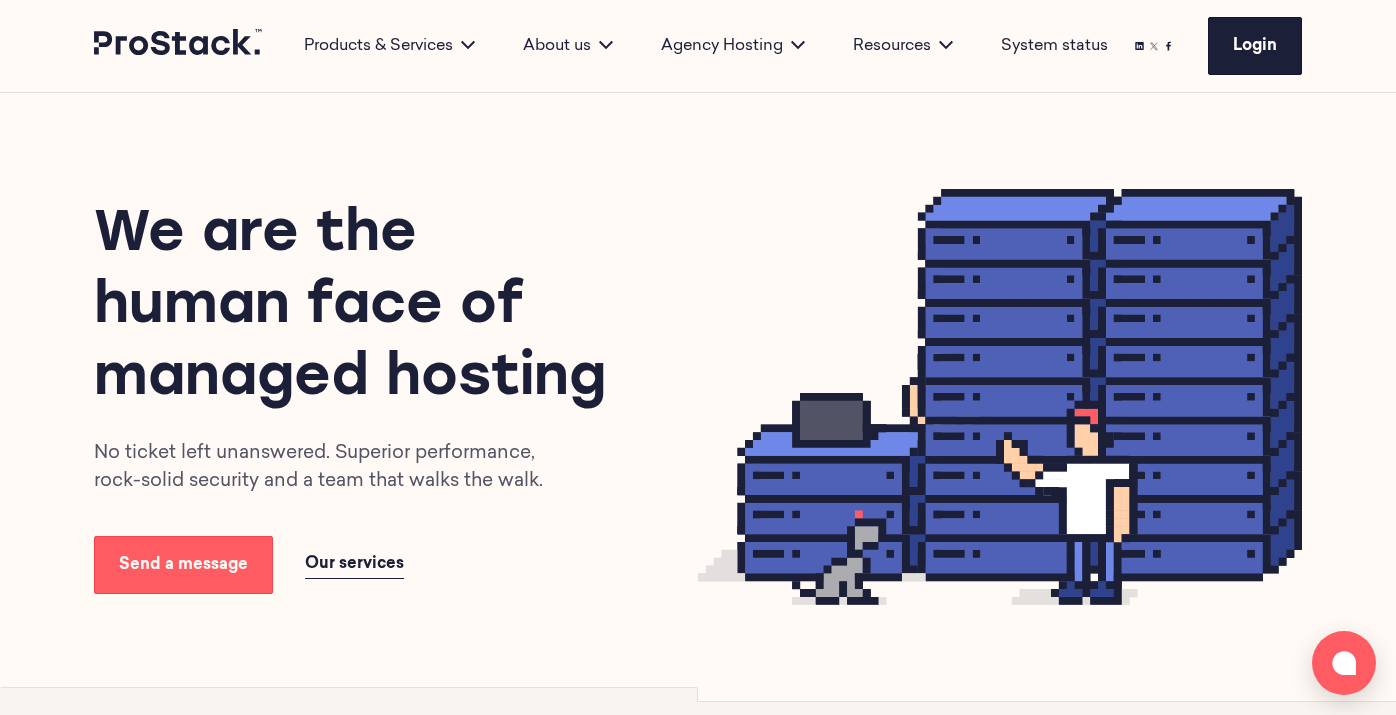 scroll, scrollTop: 1199, scrollLeft: 0, axis: vertical 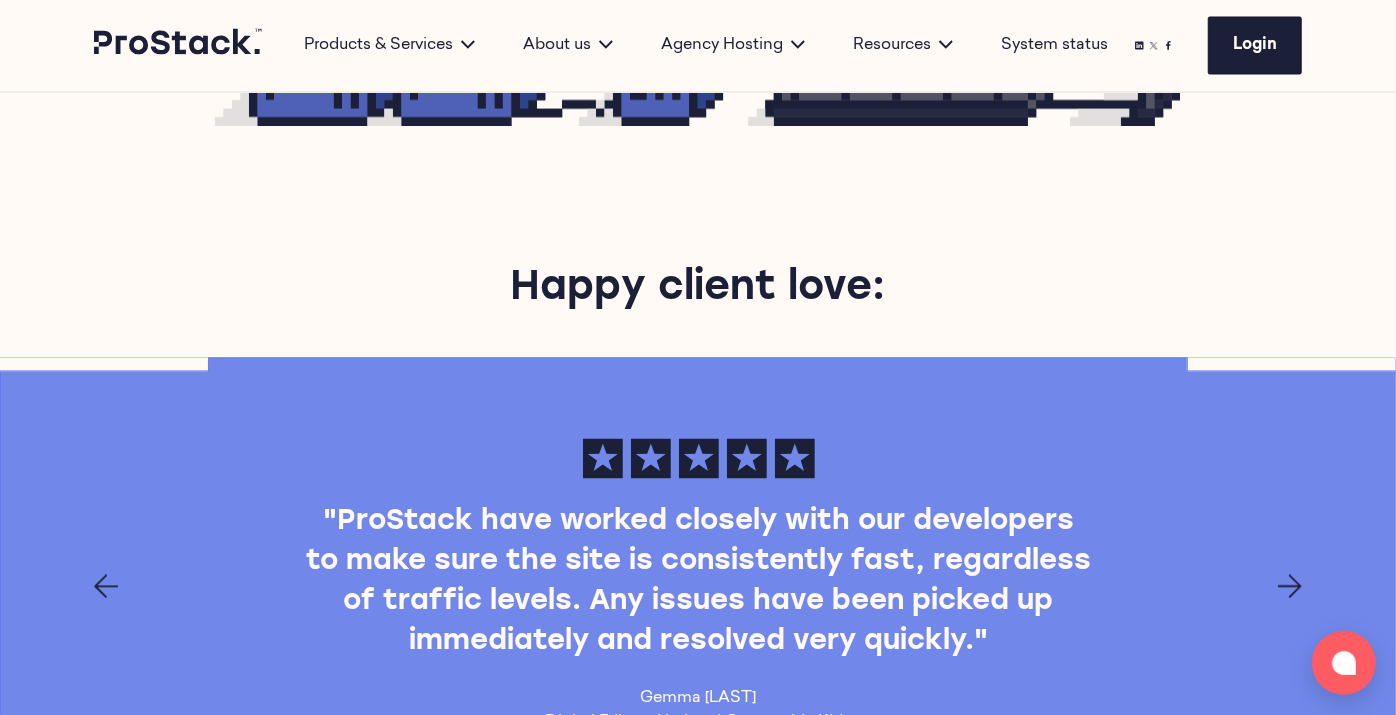click 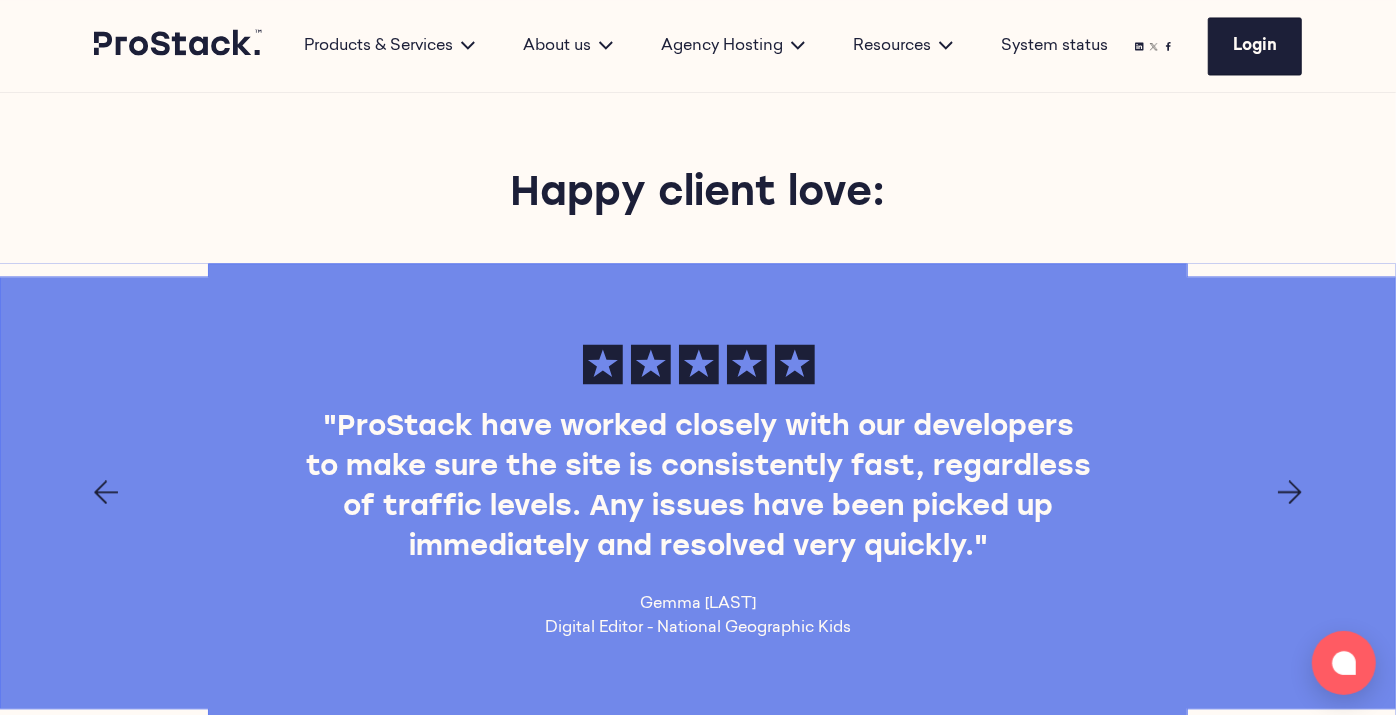 scroll, scrollTop: 2420, scrollLeft: 0, axis: vertical 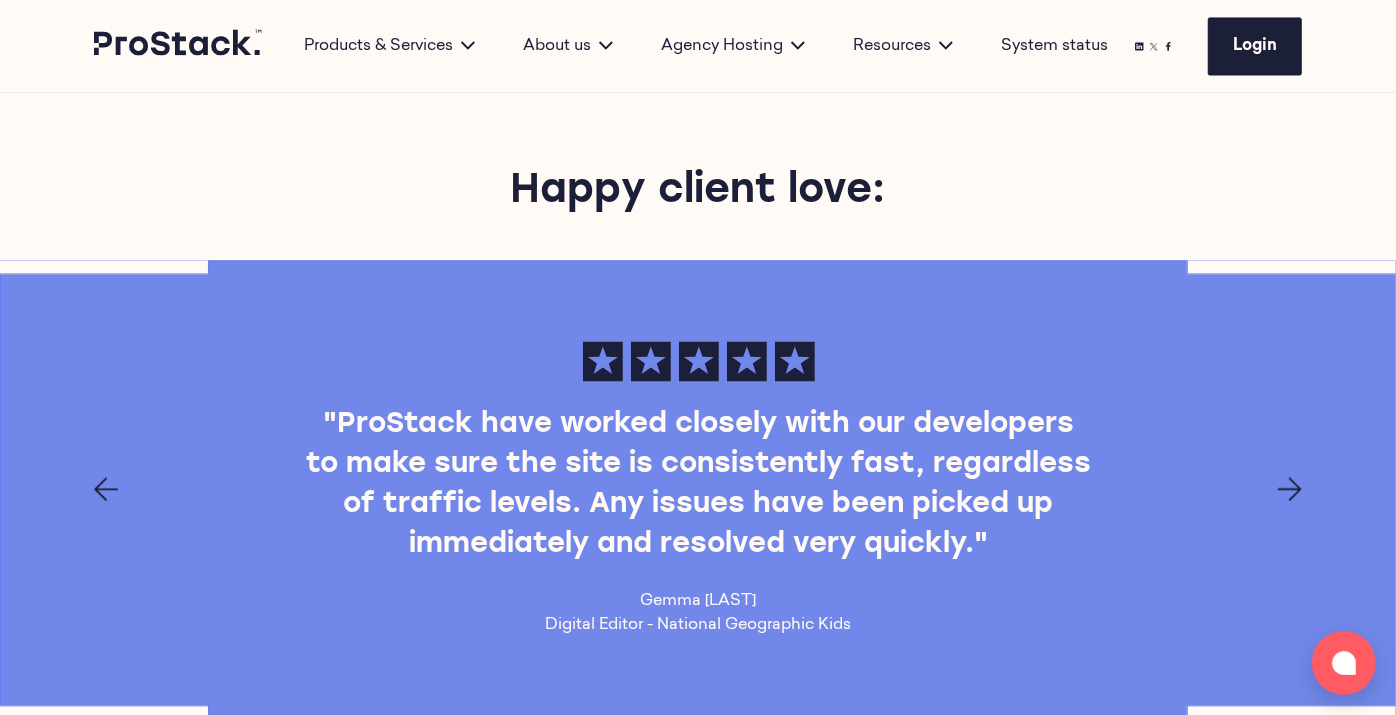 click 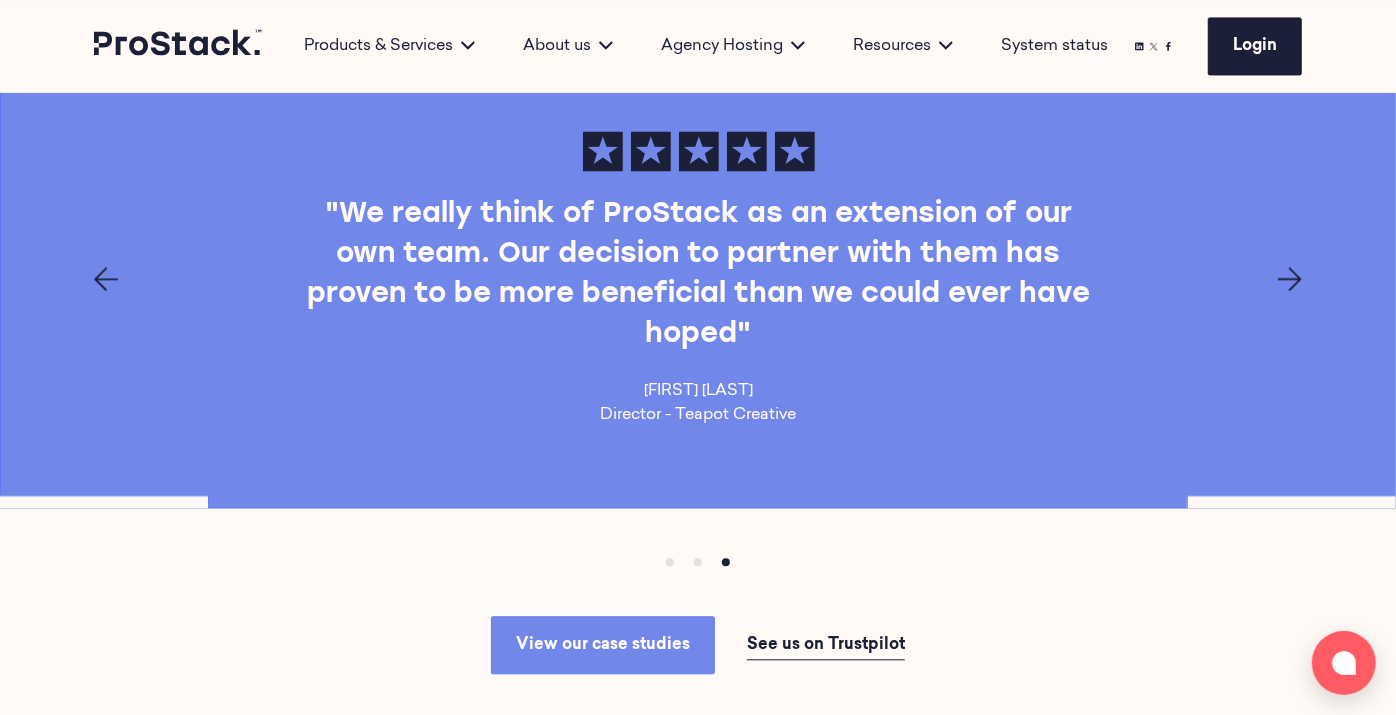 scroll, scrollTop: 2544, scrollLeft: 0, axis: vertical 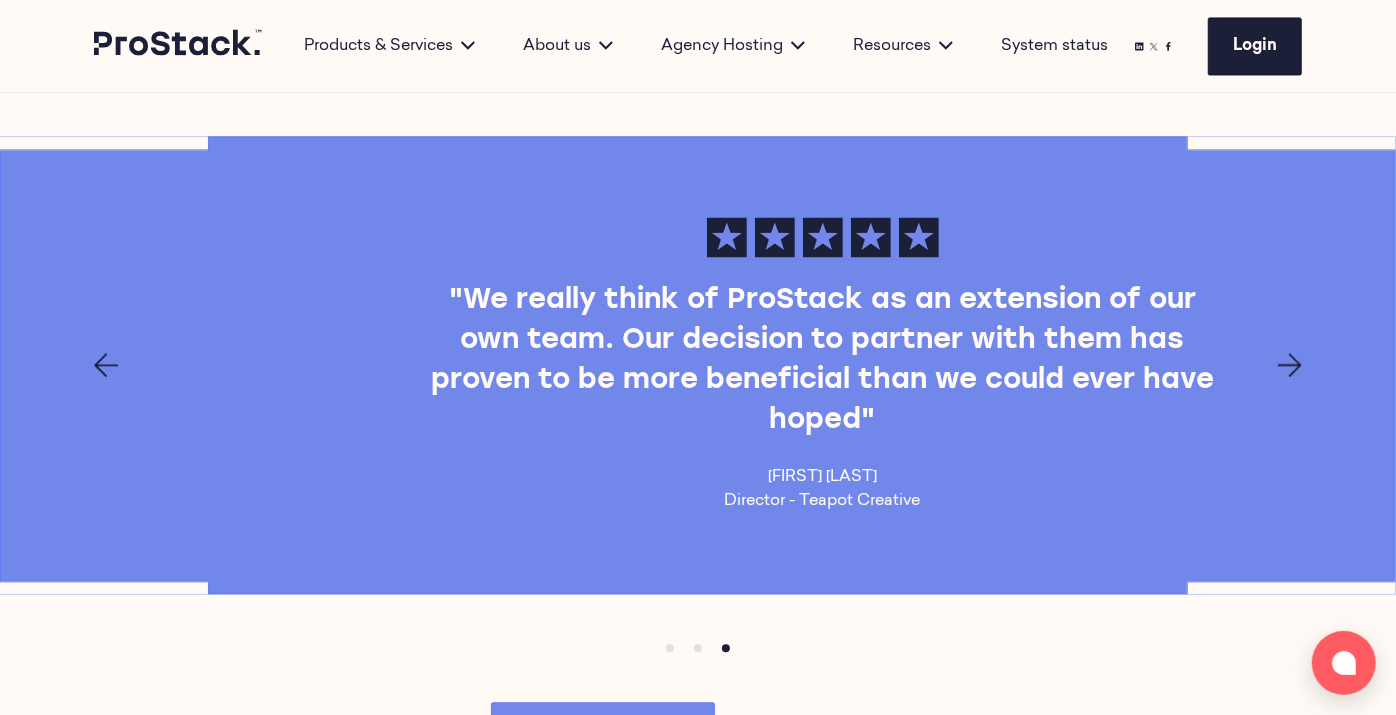 drag, startPoint x: 597, startPoint y: 224, endPoint x: 525, endPoint y: 212, distance: 72.99315 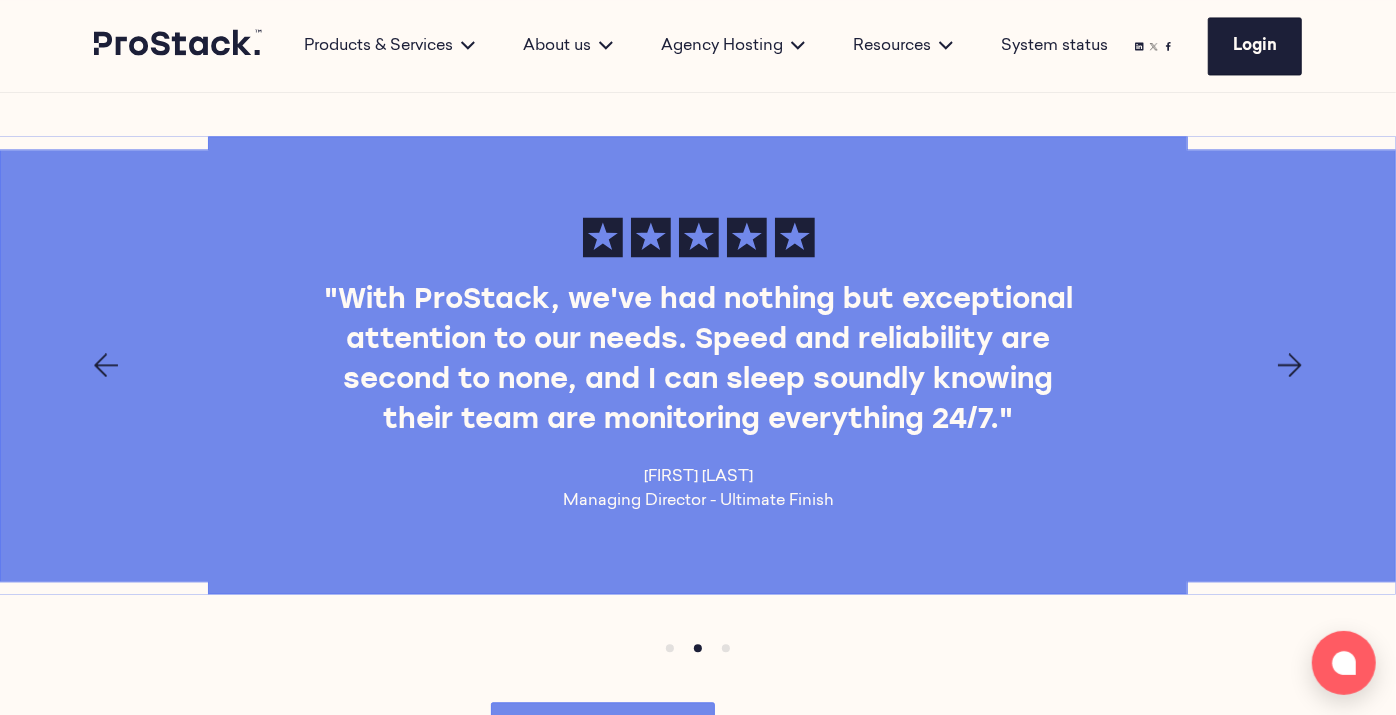 click on ""With ProStack, we've had nothing but exceptional attention to our needs. Speed and reliability are second to none, and I can sleep soundly knowing their team are monitoring everything 24/7."
Jez Gilman
Managing Director - Ultimate Finish" at bounding box center (699, 365) 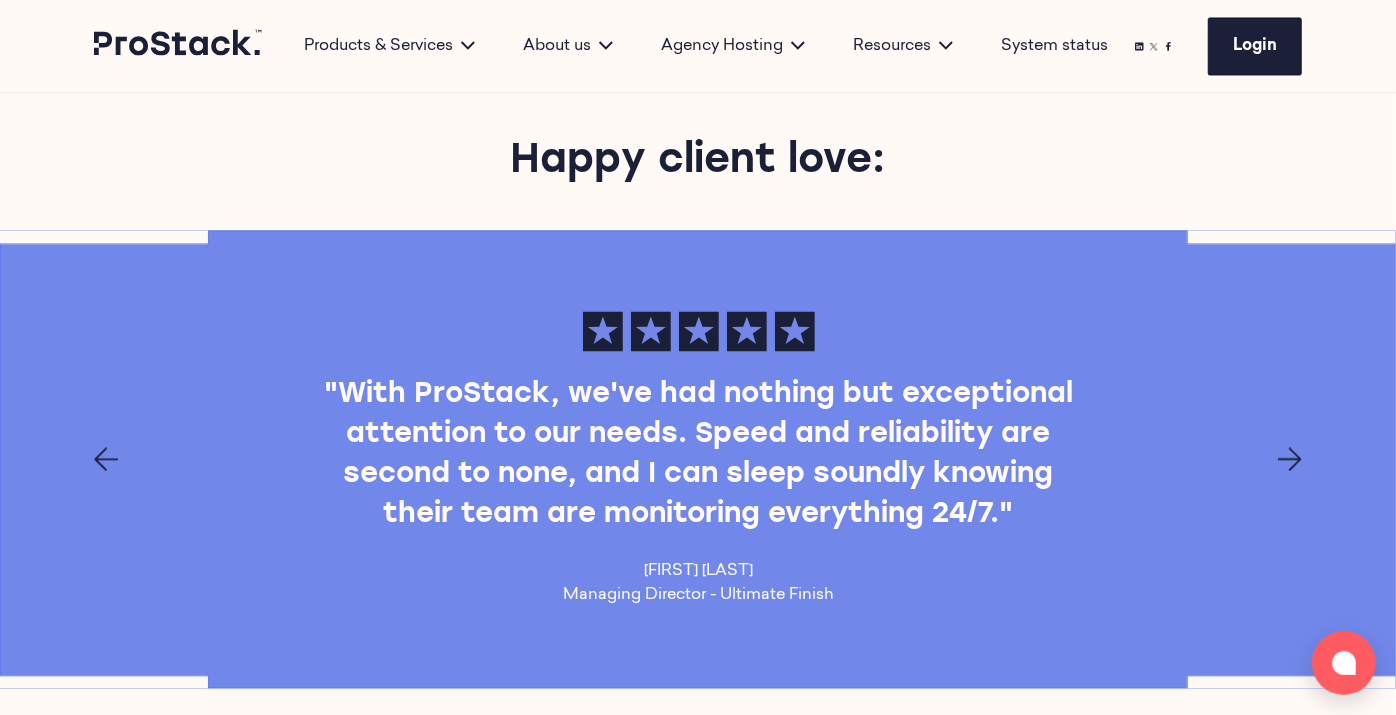 scroll, scrollTop: 2448, scrollLeft: 0, axis: vertical 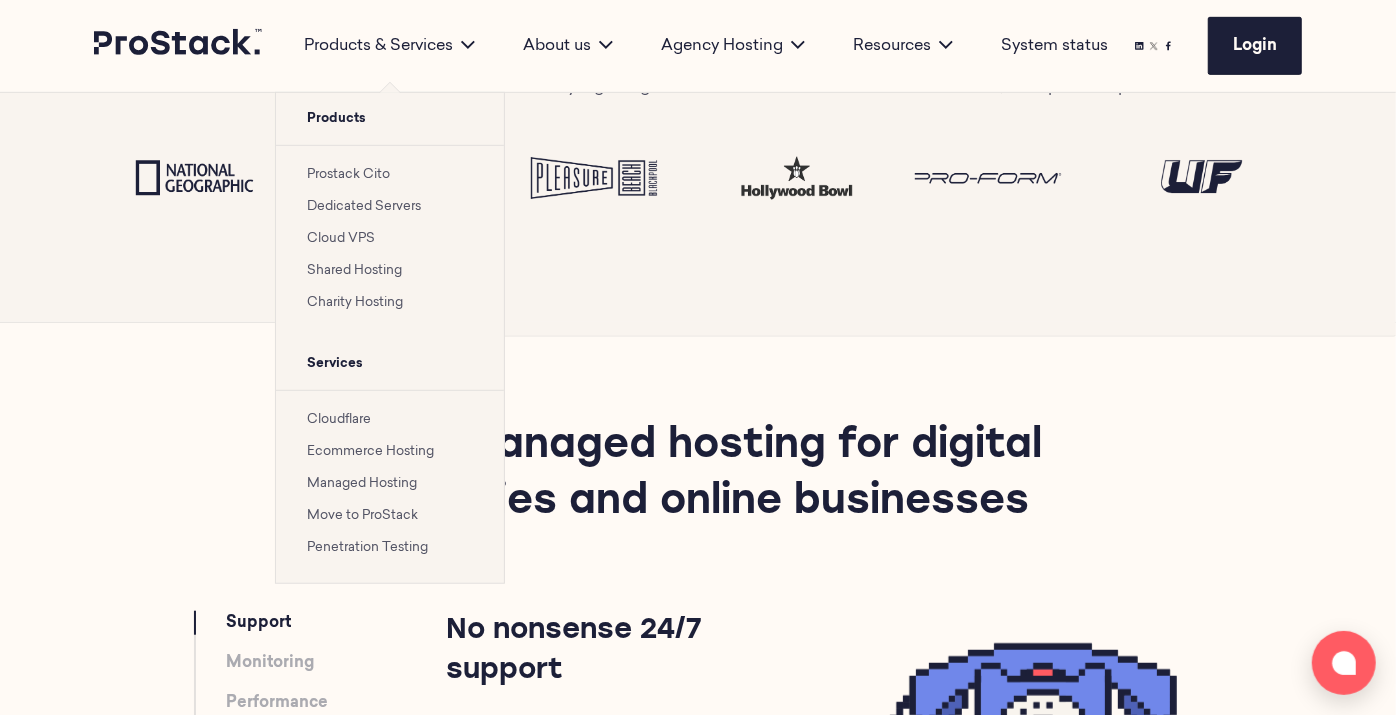 click on "Cloudflare
Ecommerce Hosting
Managed Hosting
Move to ProStack
Penetration Testing" at bounding box center (390, 486) 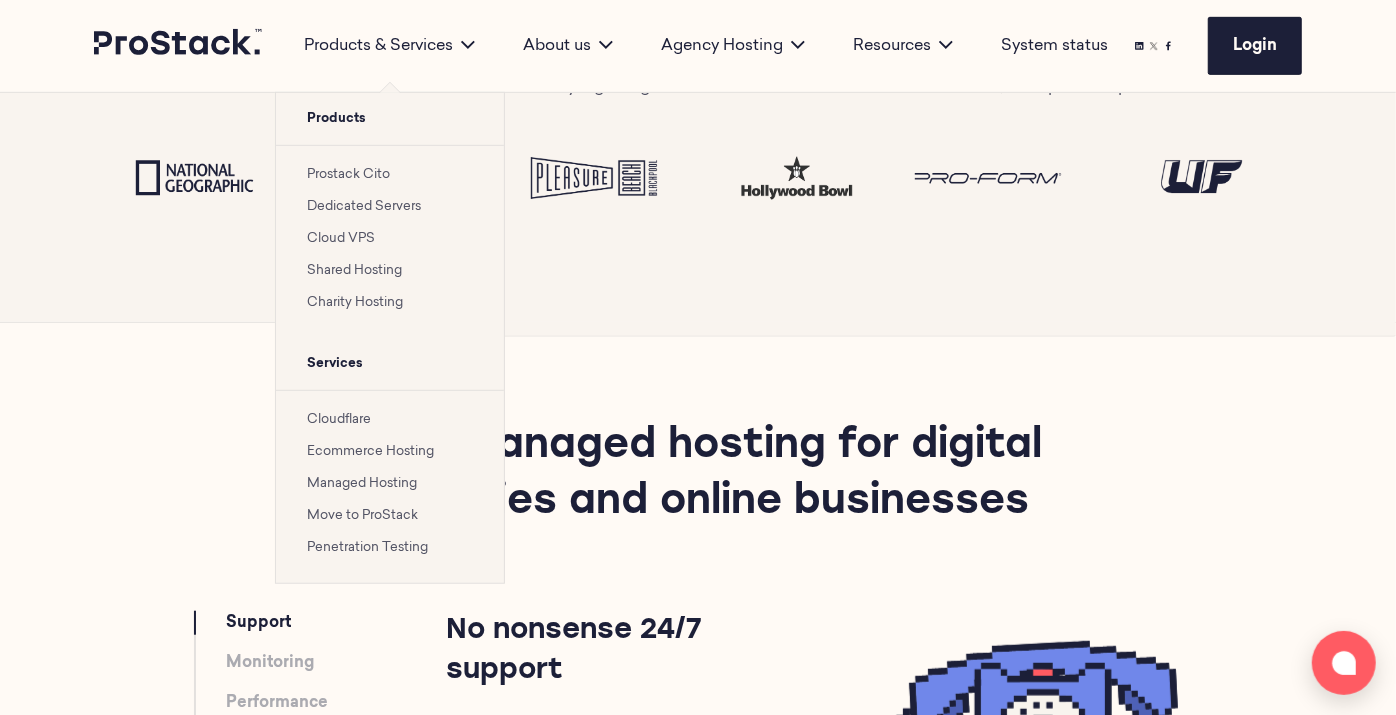 click on "Managed Hosting" at bounding box center [363, 483] 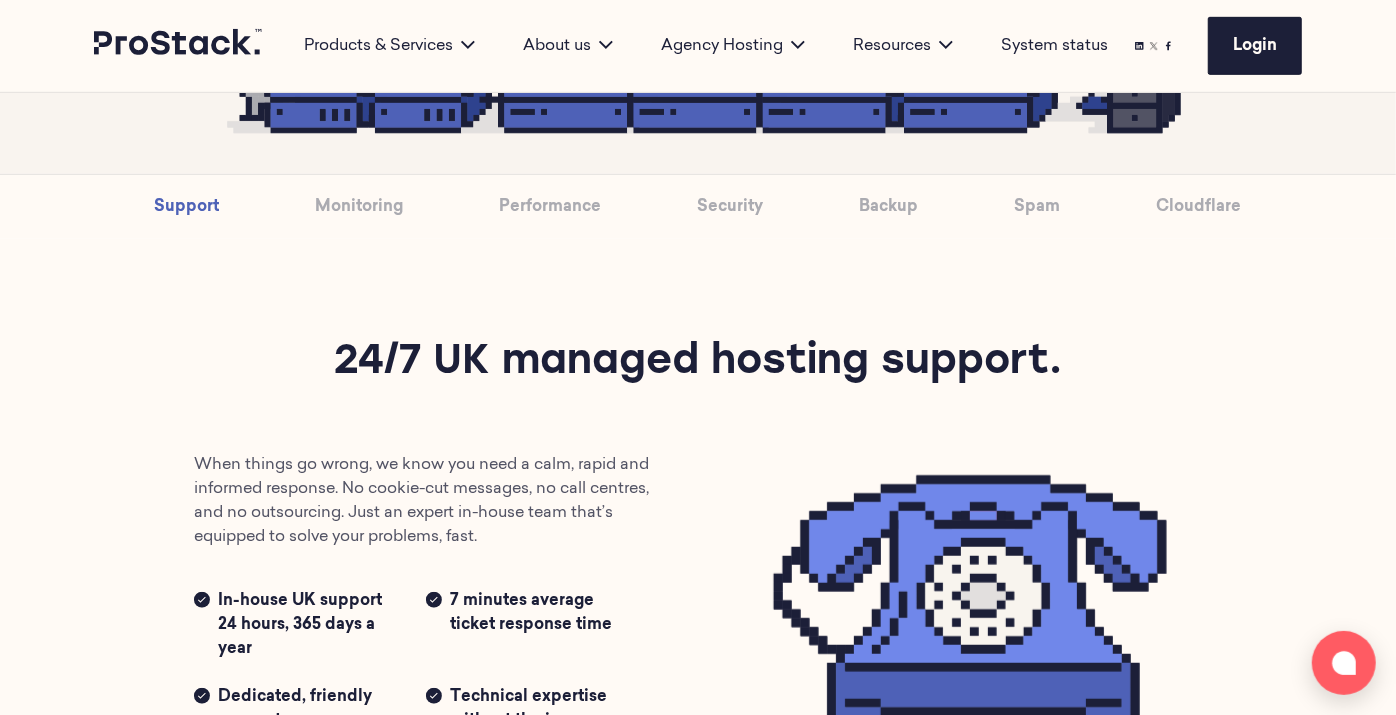 scroll, scrollTop: 761, scrollLeft: 0, axis: vertical 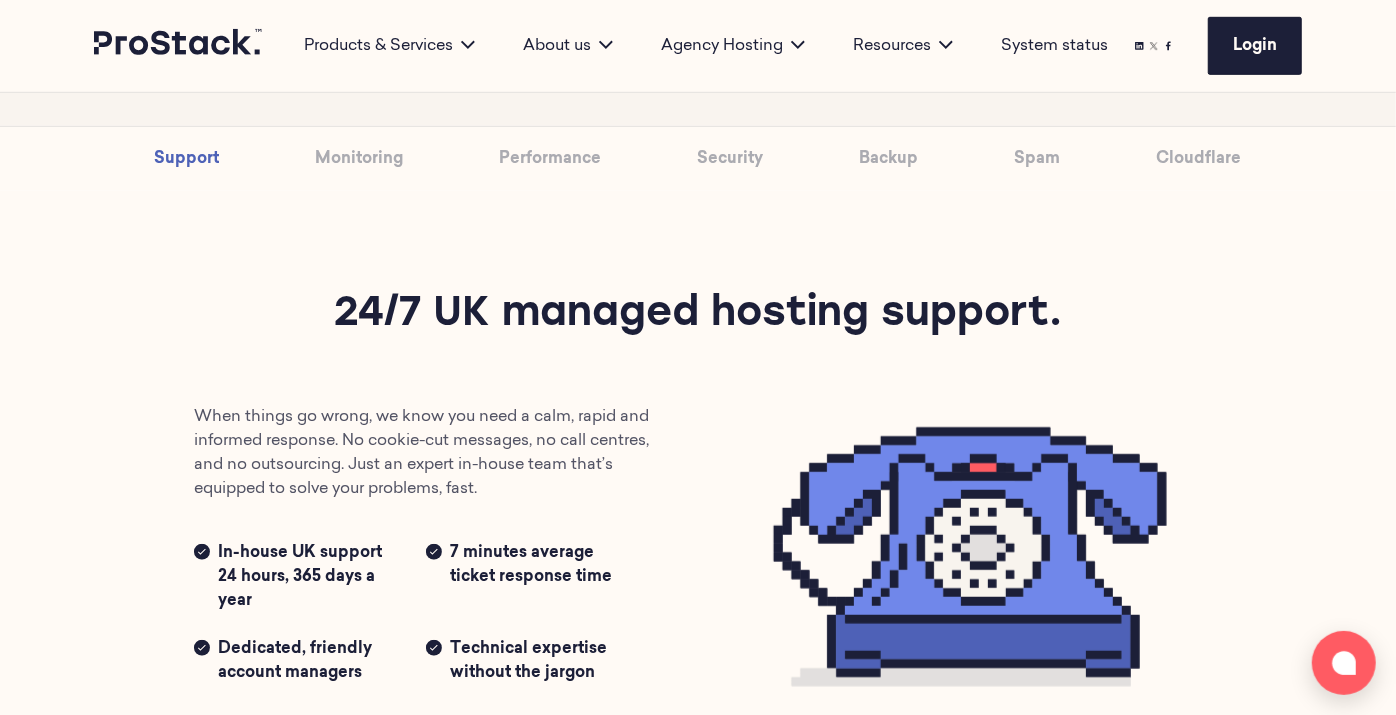 drag, startPoint x: 1065, startPoint y: 319, endPoint x: 338, endPoint y: 308, distance: 727.0832 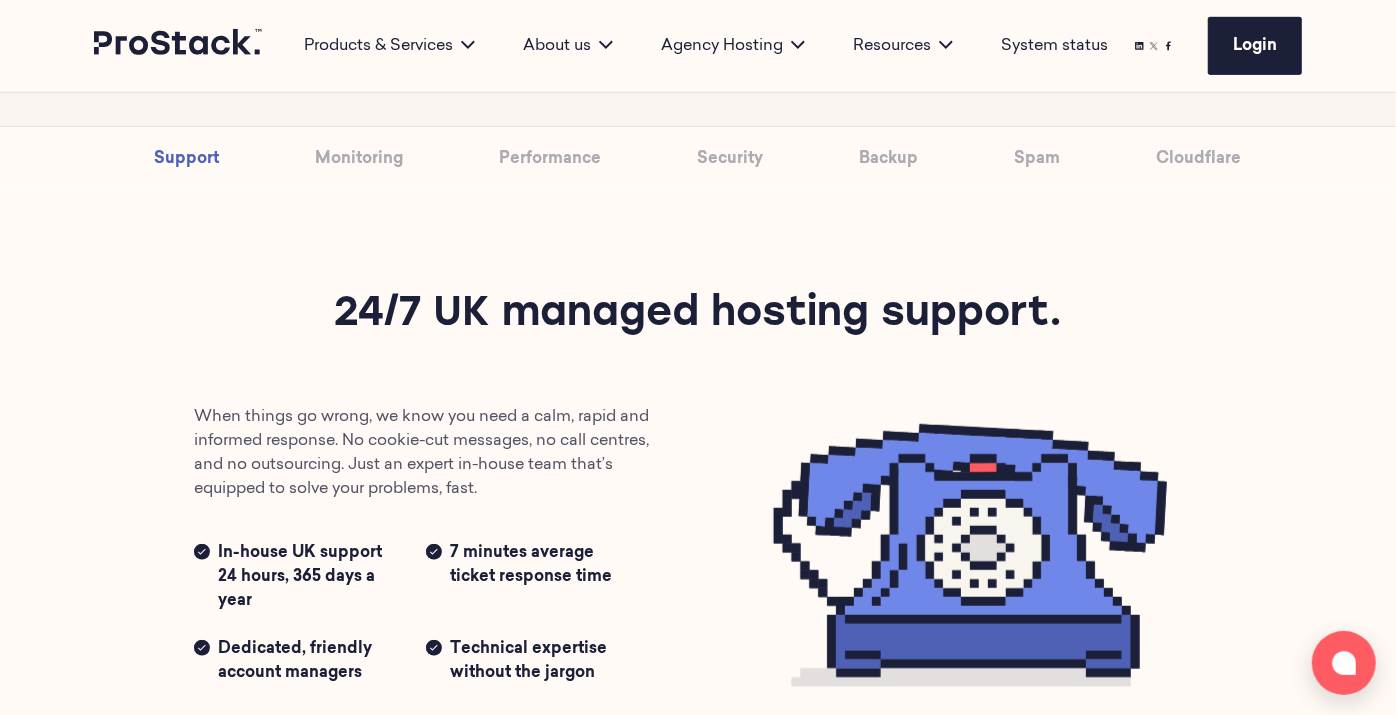 copy on "24/7 UK managed hosting support." 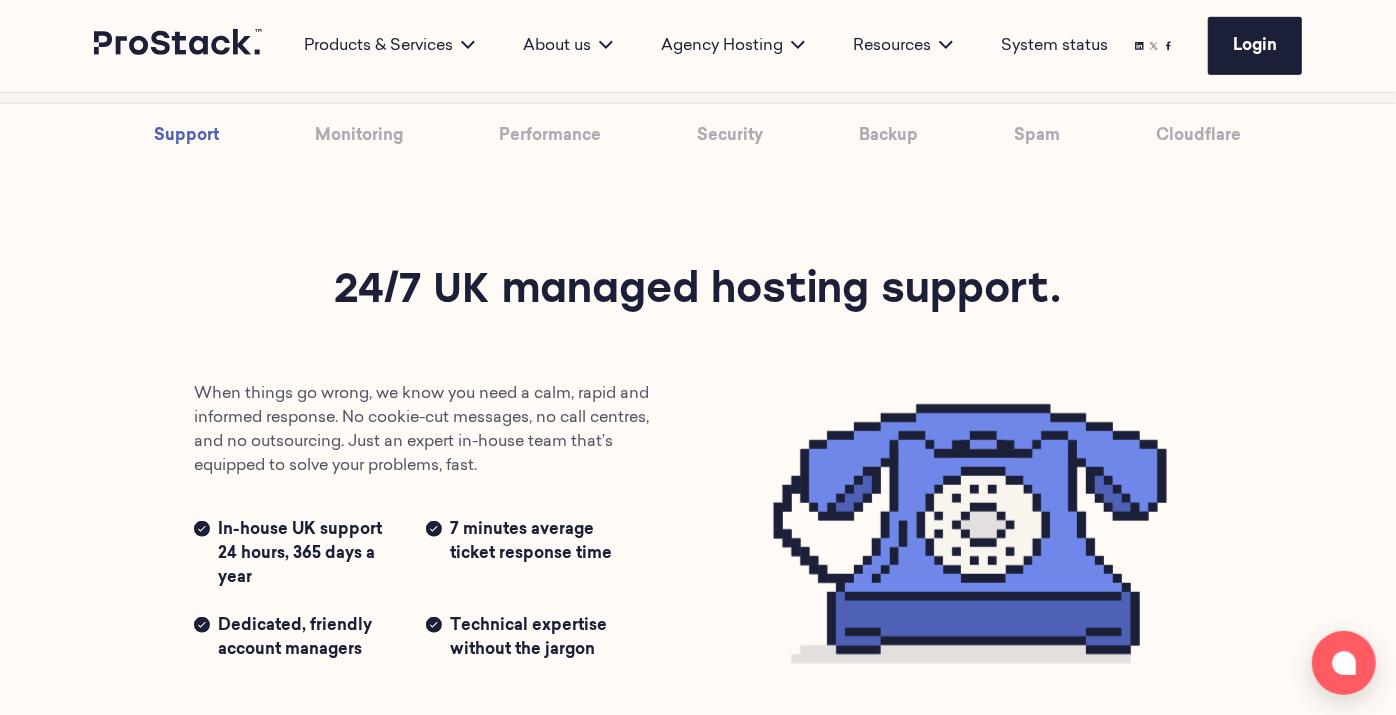 scroll, scrollTop: 830, scrollLeft: 0, axis: vertical 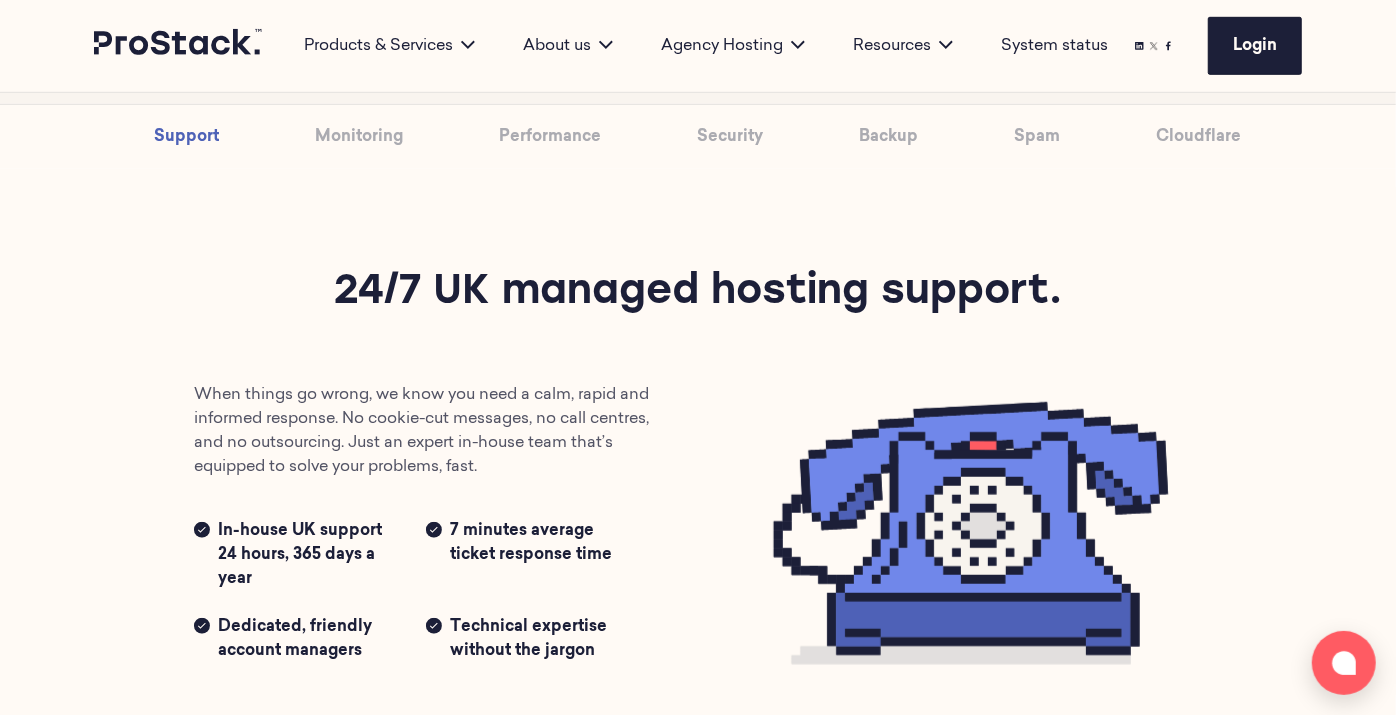 click on "In-house UK support 24 hours, 365 days a year
7 minutes average ticket response time
Dedicated, friendly account managers
Technical expertise without the jargon" at bounding box center [426, 535] 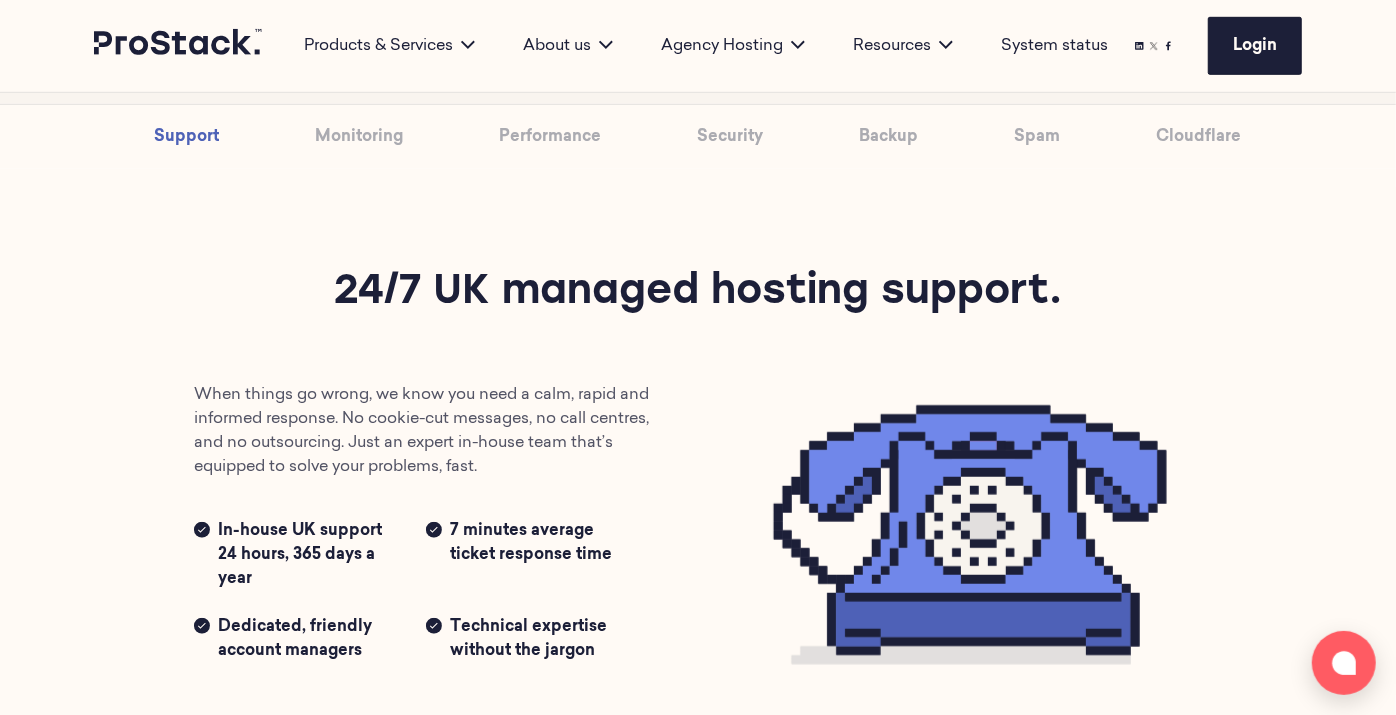 click on "When things go wrong, we know you need a calm, rapid and informed response. No cookie-cut messages, no call centres, and no outsourcing. Just an expert in-house team that’s equipped to solve your problems, fast." at bounding box center [426, 431] 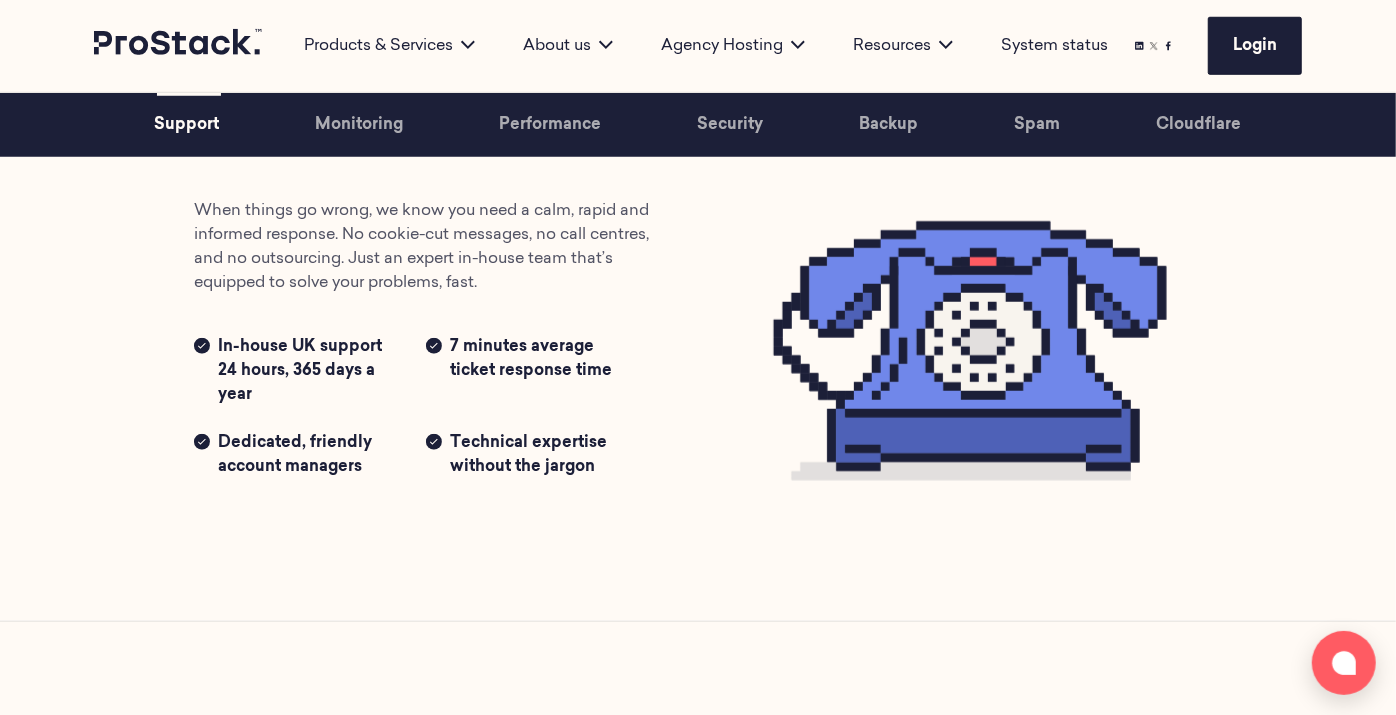 scroll, scrollTop: 1017, scrollLeft: 0, axis: vertical 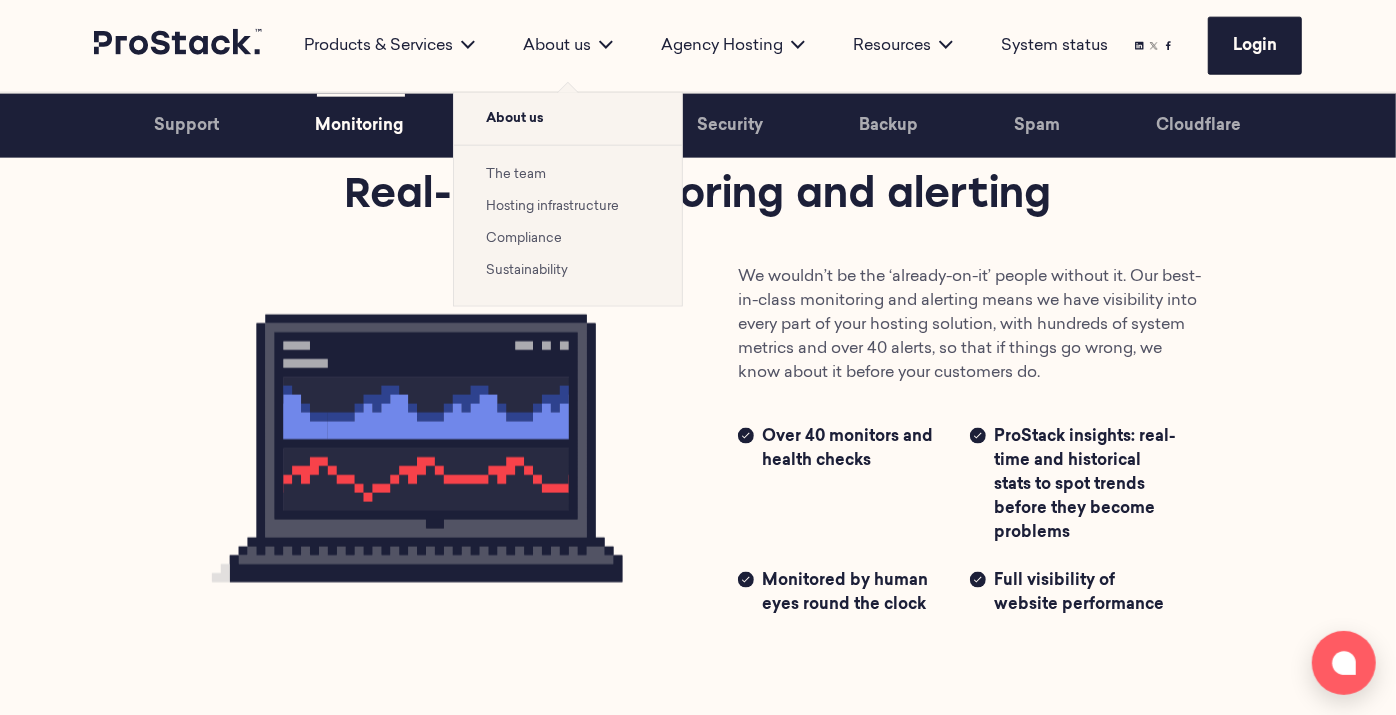 click on "Sustainability" at bounding box center (527, 270) 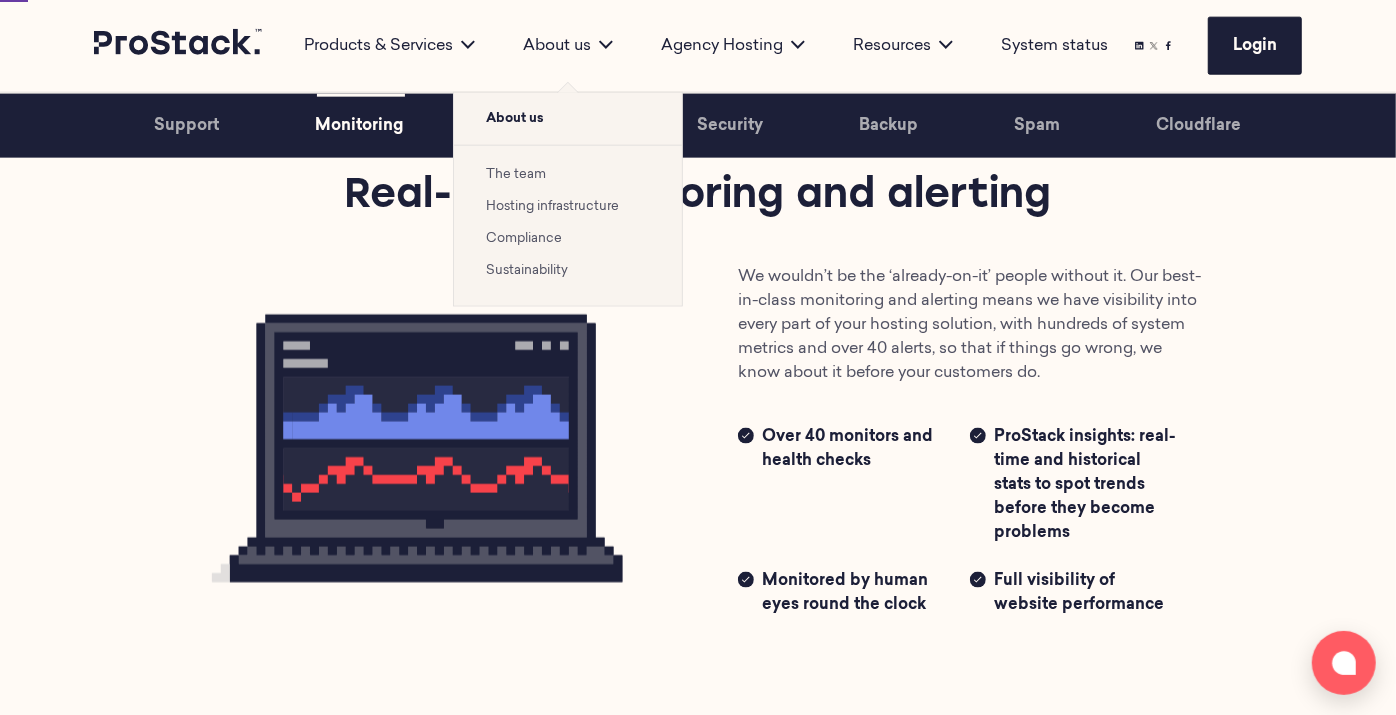 scroll, scrollTop: 0, scrollLeft: 0, axis: both 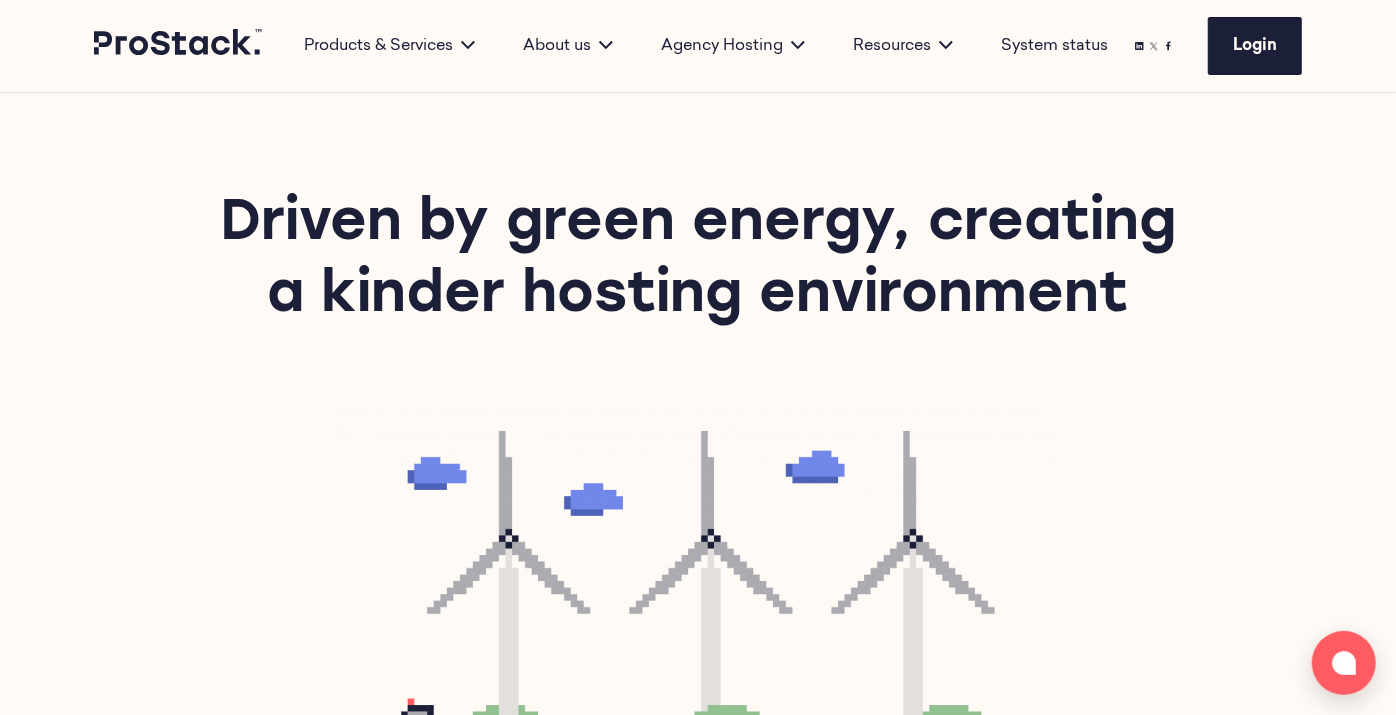 drag, startPoint x: 1129, startPoint y: 304, endPoint x: 243, endPoint y: 215, distance: 890.45886 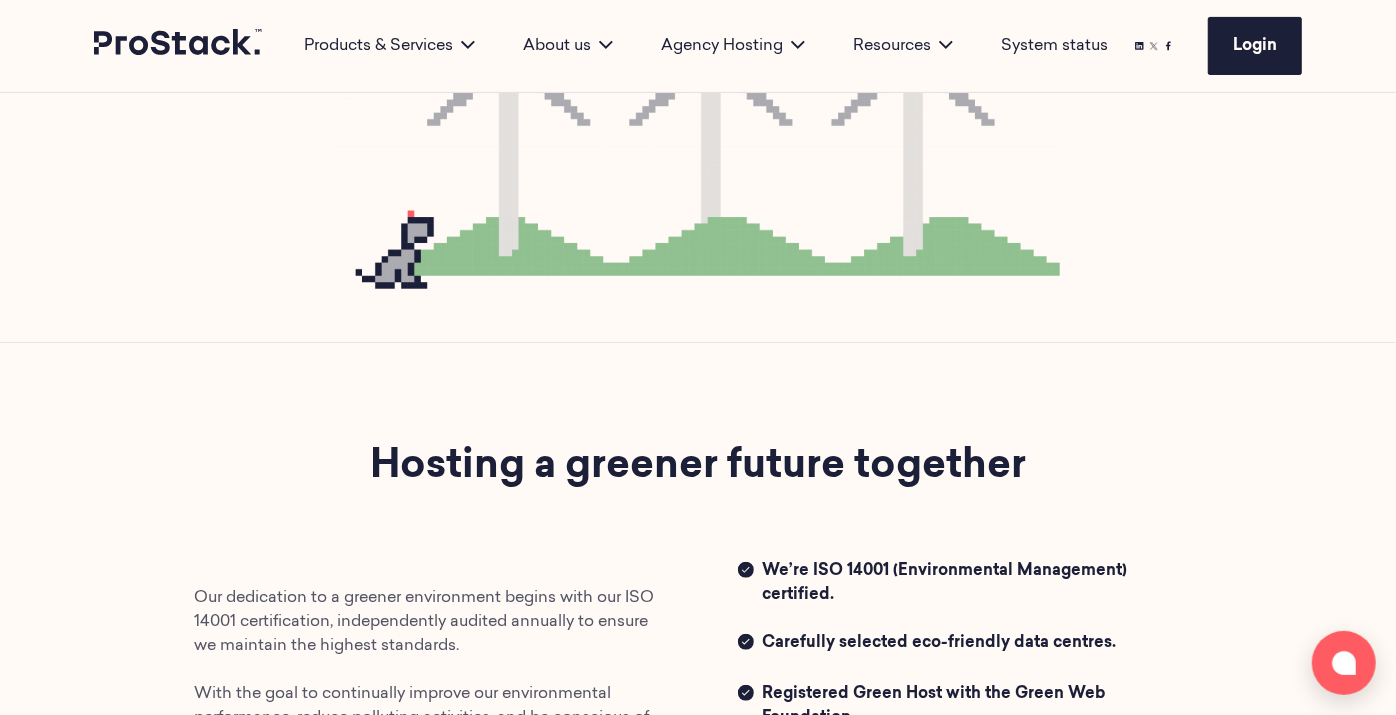 scroll, scrollTop: 628, scrollLeft: 0, axis: vertical 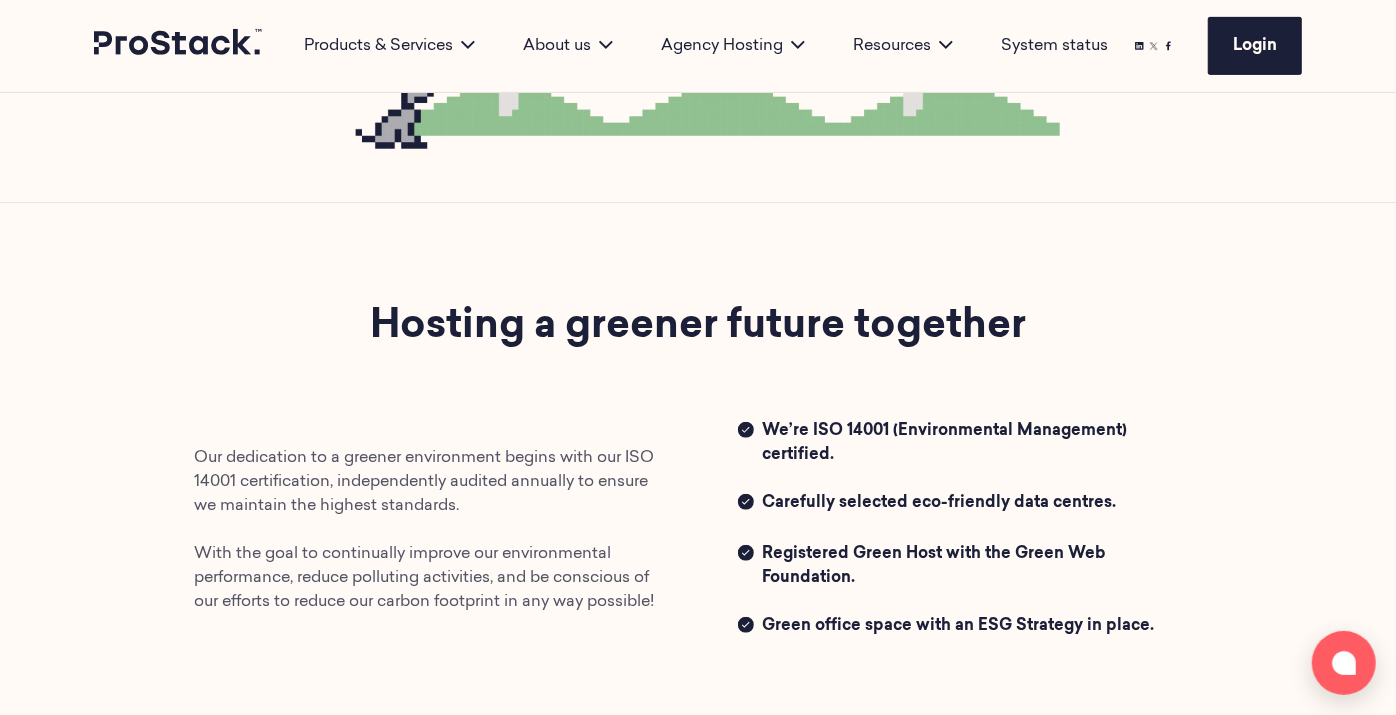 click on "Hosting a greener future together" at bounding box center [698, 327] 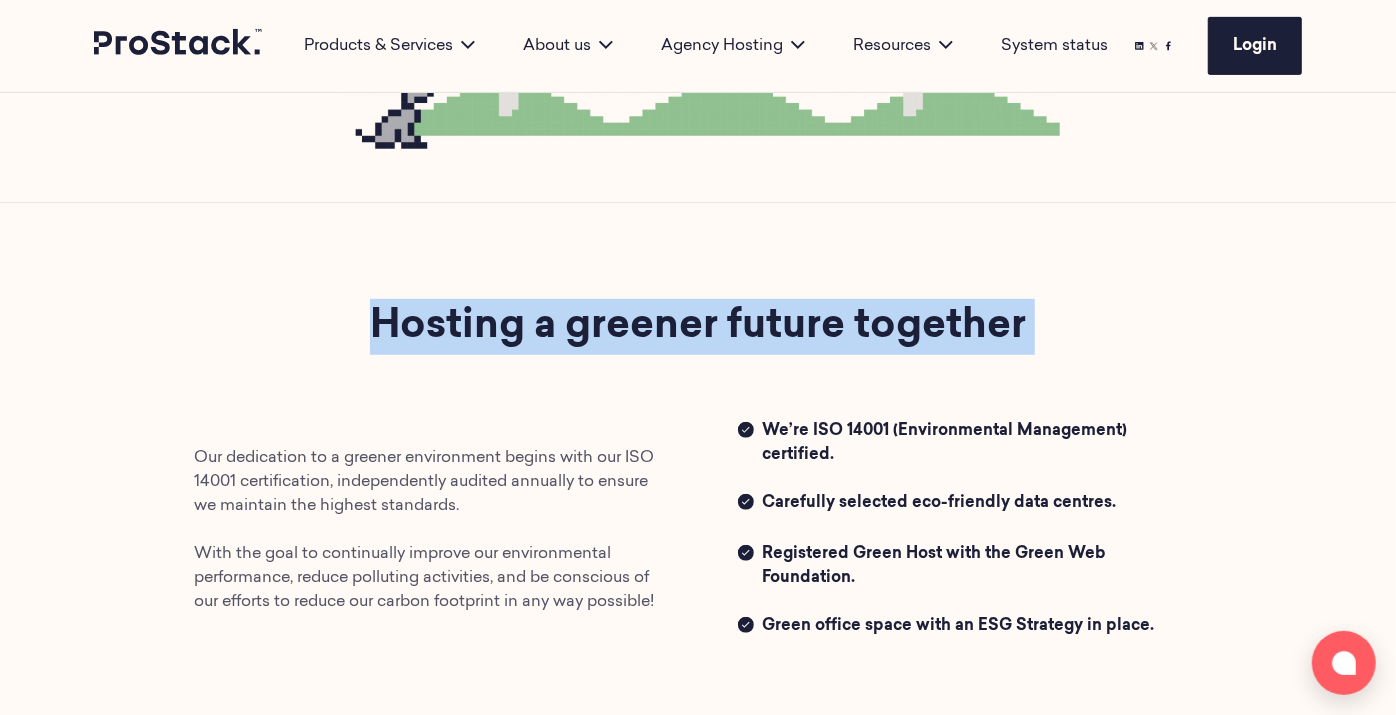 drag, startPoint x: 1031, startPoint y: 318, endPoint x: 426, endPoint y: 337, distance: 605.2983 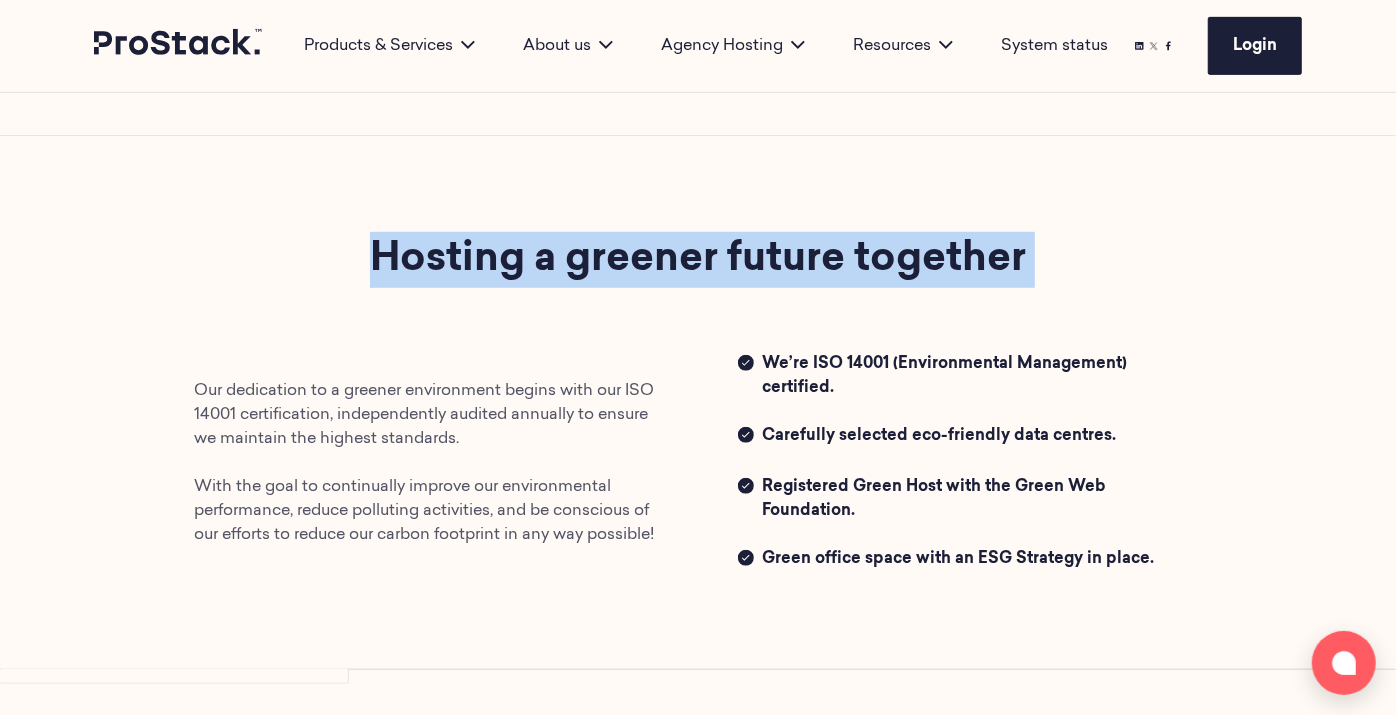 scroll, scrollTop: 697, scrollLeft: 0, axis: vertical 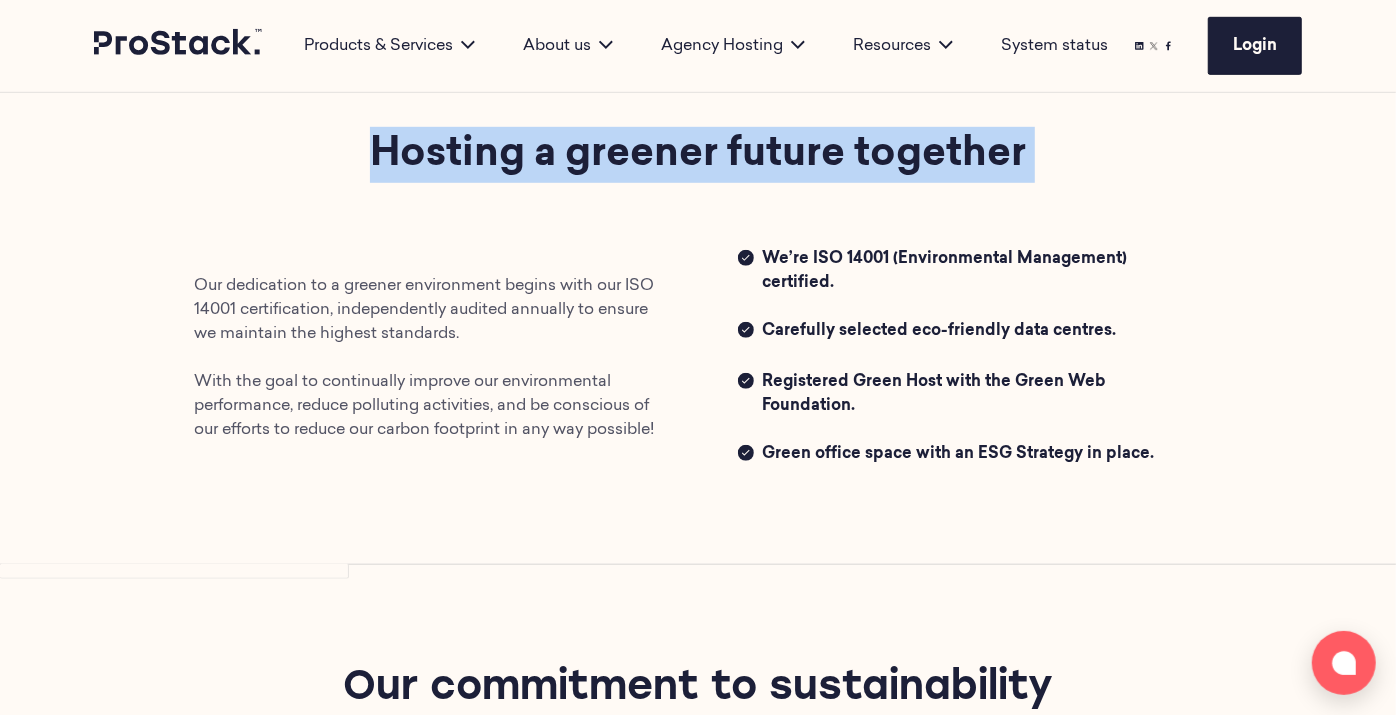 drag, startPoint x: 1220, startPoint y: 271, endPoint x: 754, endPoint y: 271, distance: 466 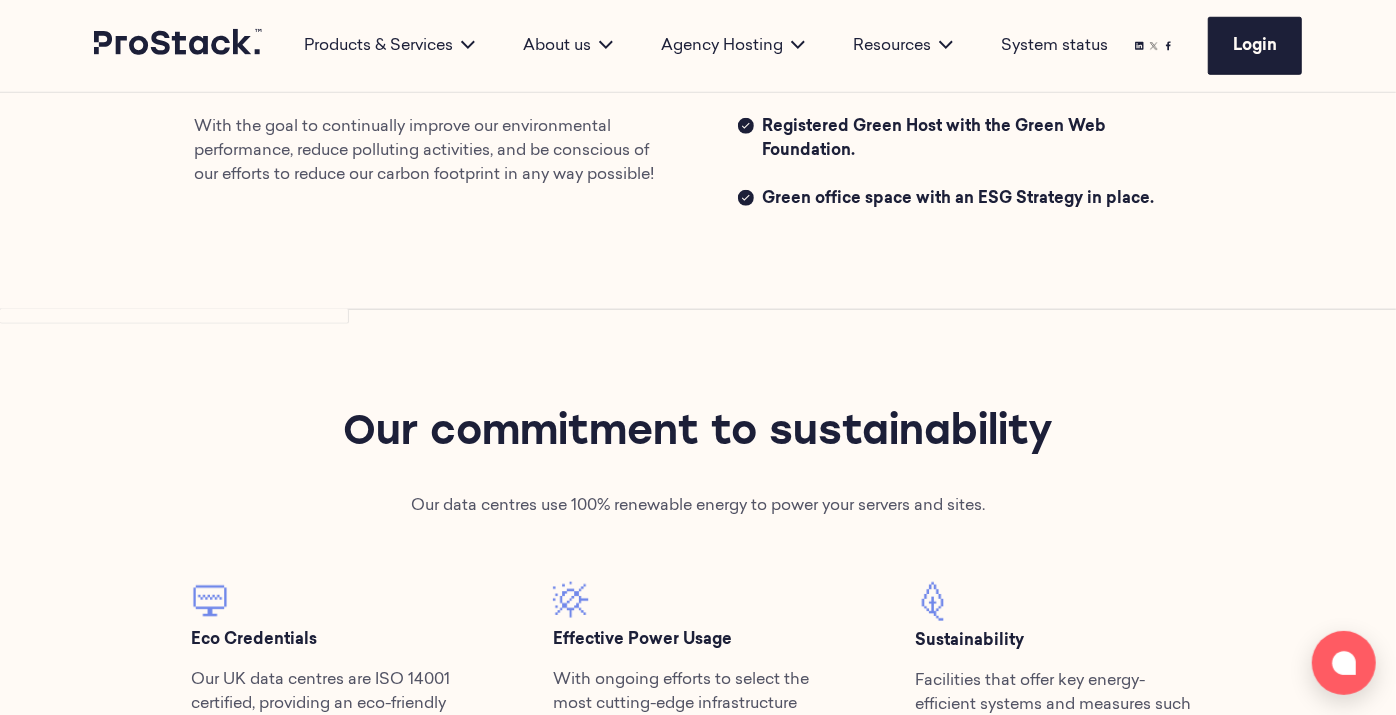 scroll, scrollTop: 1057, scrollLeft: 0, axis: vertical 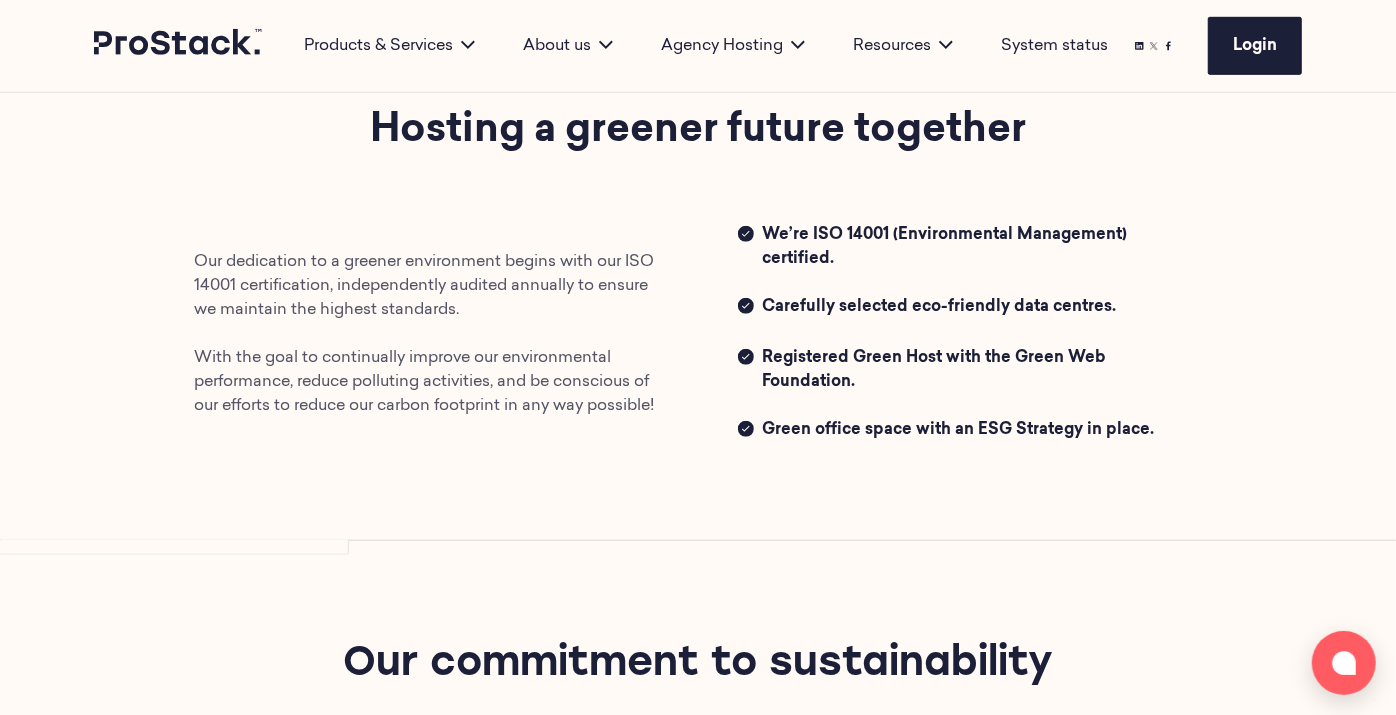 click on "We’re ISO 14001 (Environmental Management) certified.
Carefully selected eco-friendly data centres.
Registered Green Host with the Green Web Foundation.
Green office space with an ESG Strategy in place." at bounding box center (970, 334) 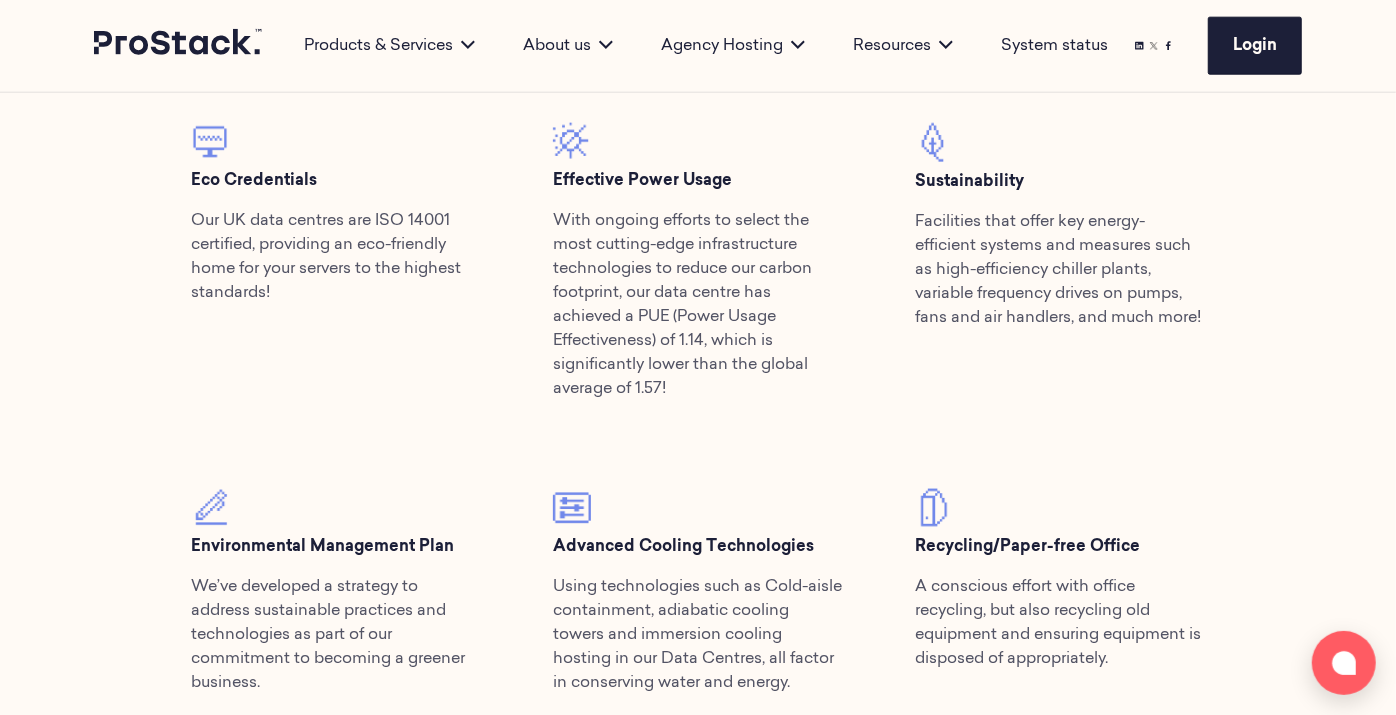 scroll, scrollTop: 1512, scrollLeft: 0, axis: vertical 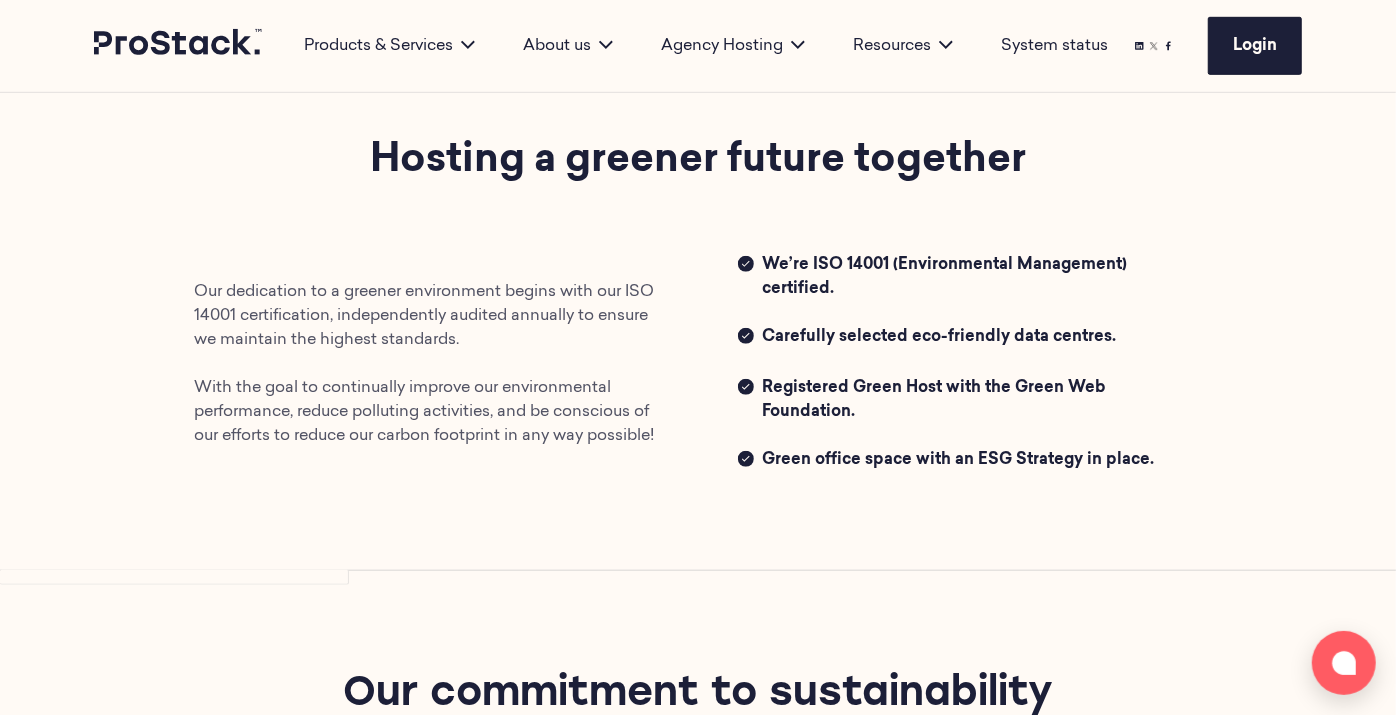 drag, startPoint x: 1212, startPoint y: 374, endPoint x: 760, endPoint y: 381, distance: 452.0542 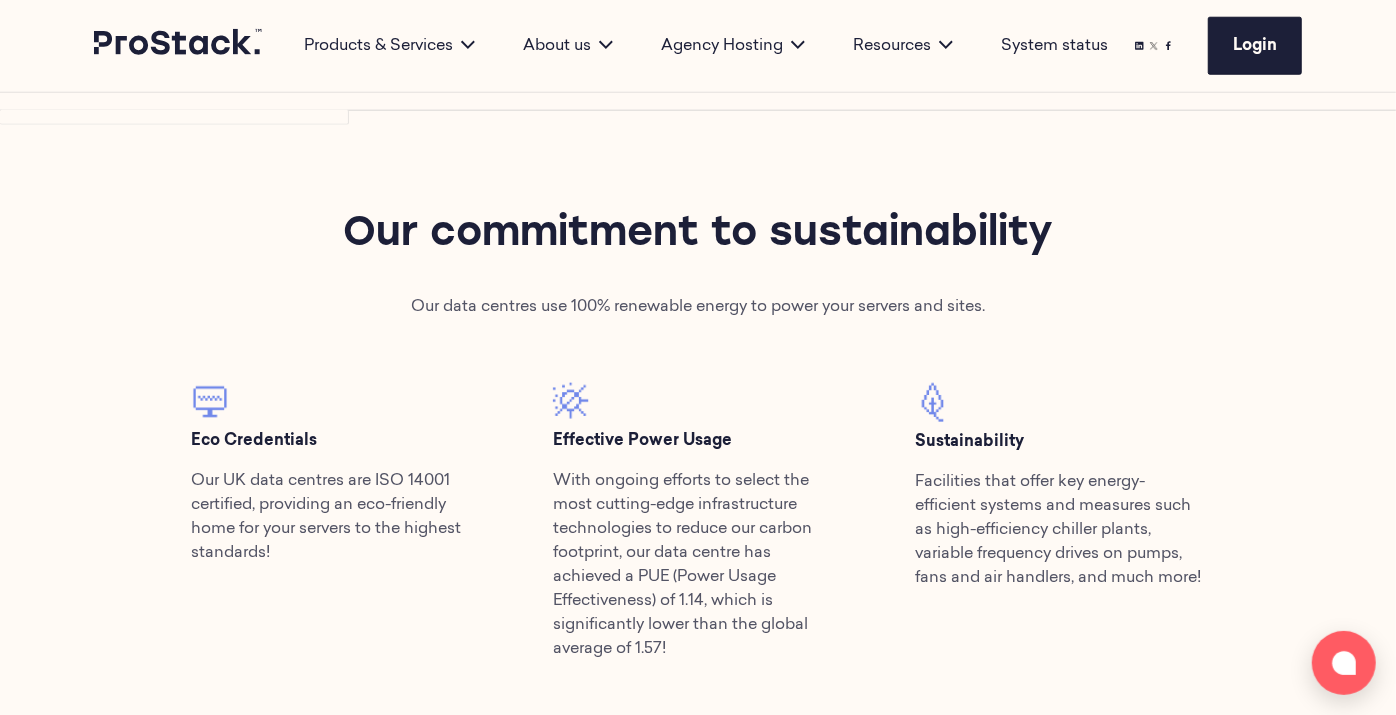 scroll, scrollTop: 1234, scrollLeft: 0, axis: vertical 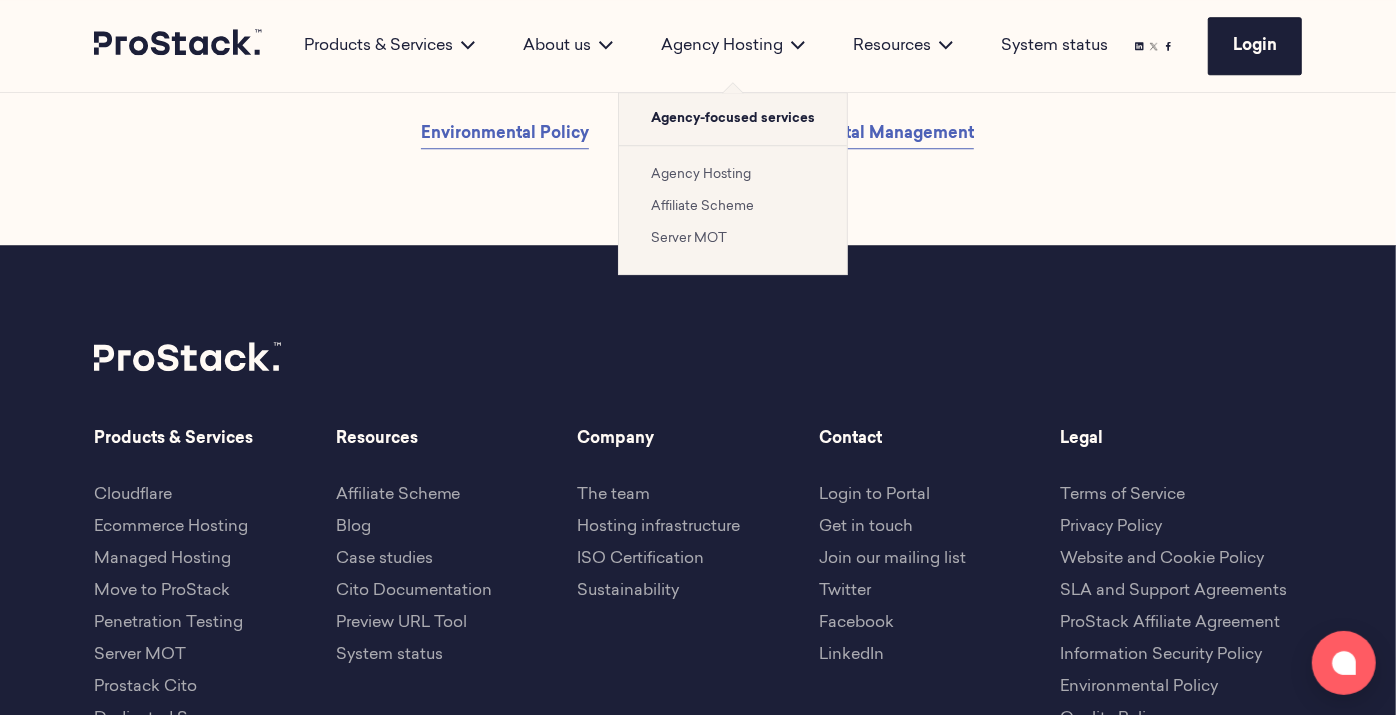 click on "Agency Hosting" at bounding box center [701, 174] 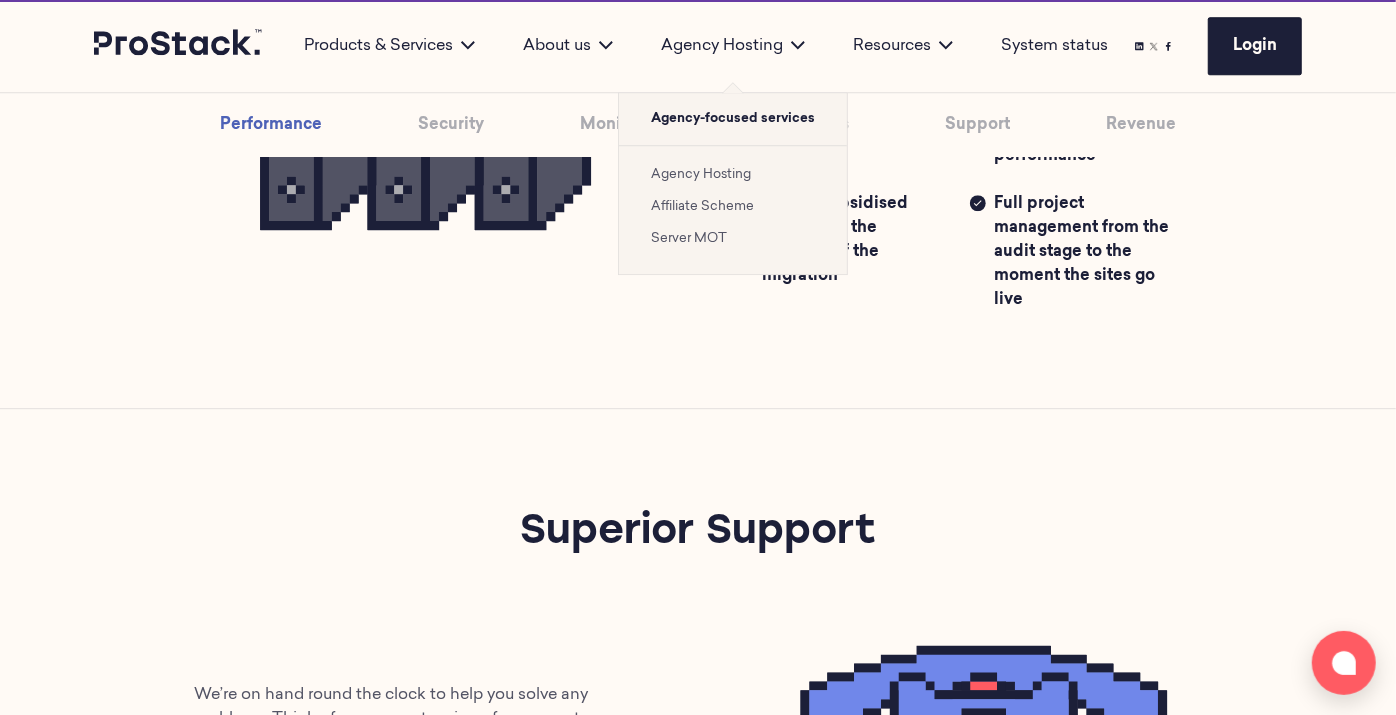 scroll, scrollTop: 0, scrollLeft: 0, axis: both 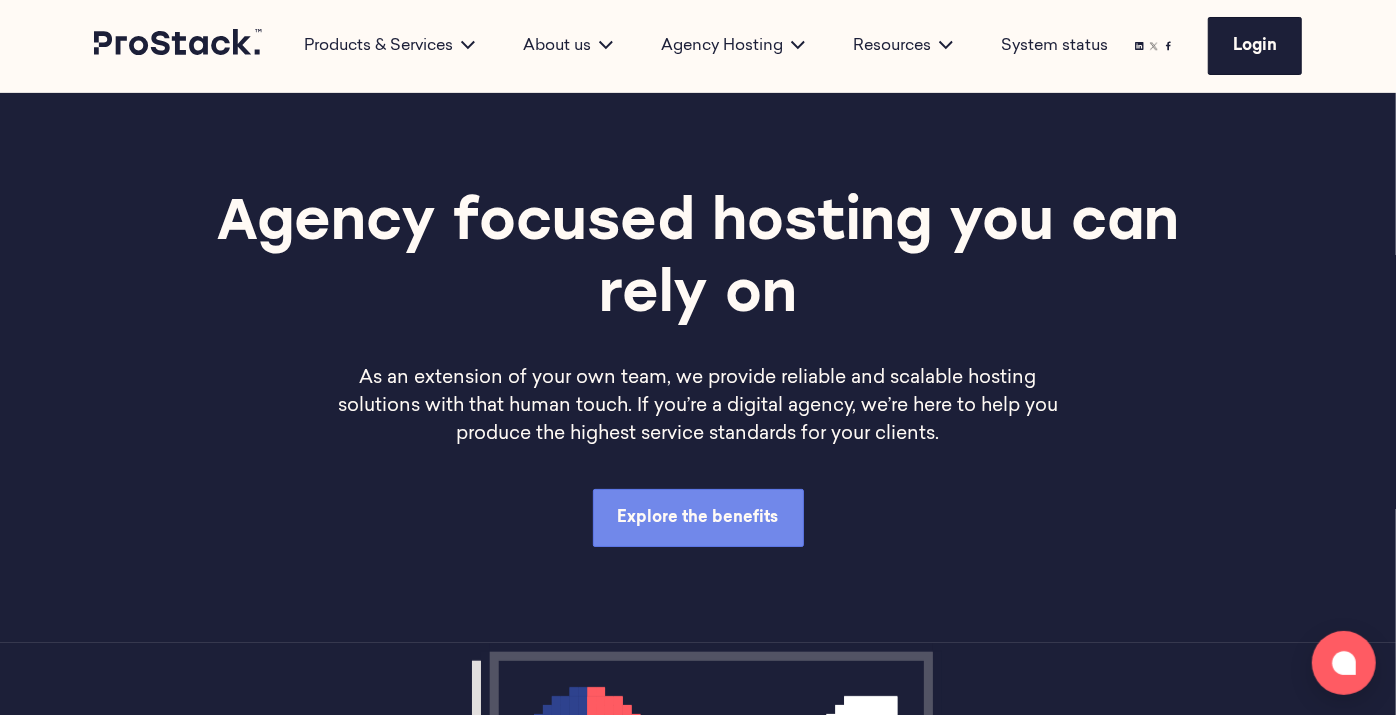 drag, startPoint x: 812, startPoint y: 302, endPoint x: 225, endPoint y: 234, distance: 590.92554 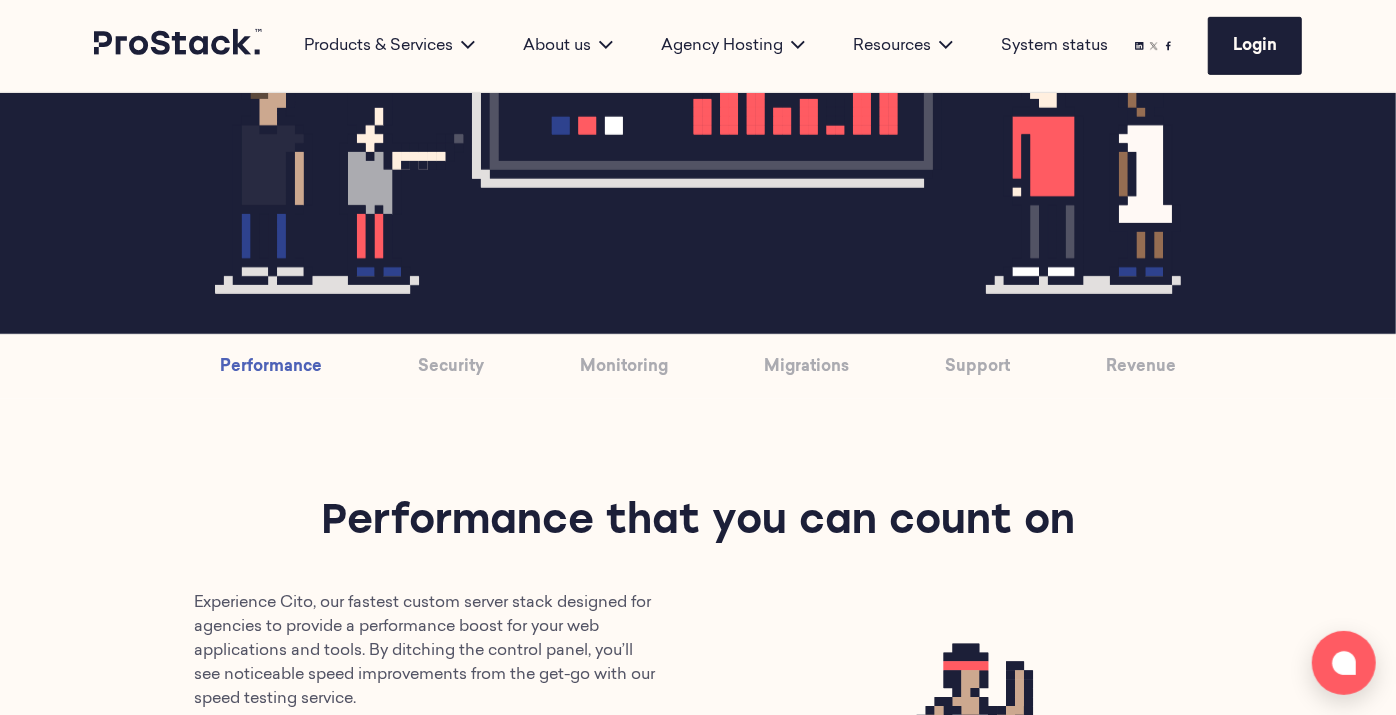 scroll, scrollTop: 750, scrollLeft: 0, axis: vertical 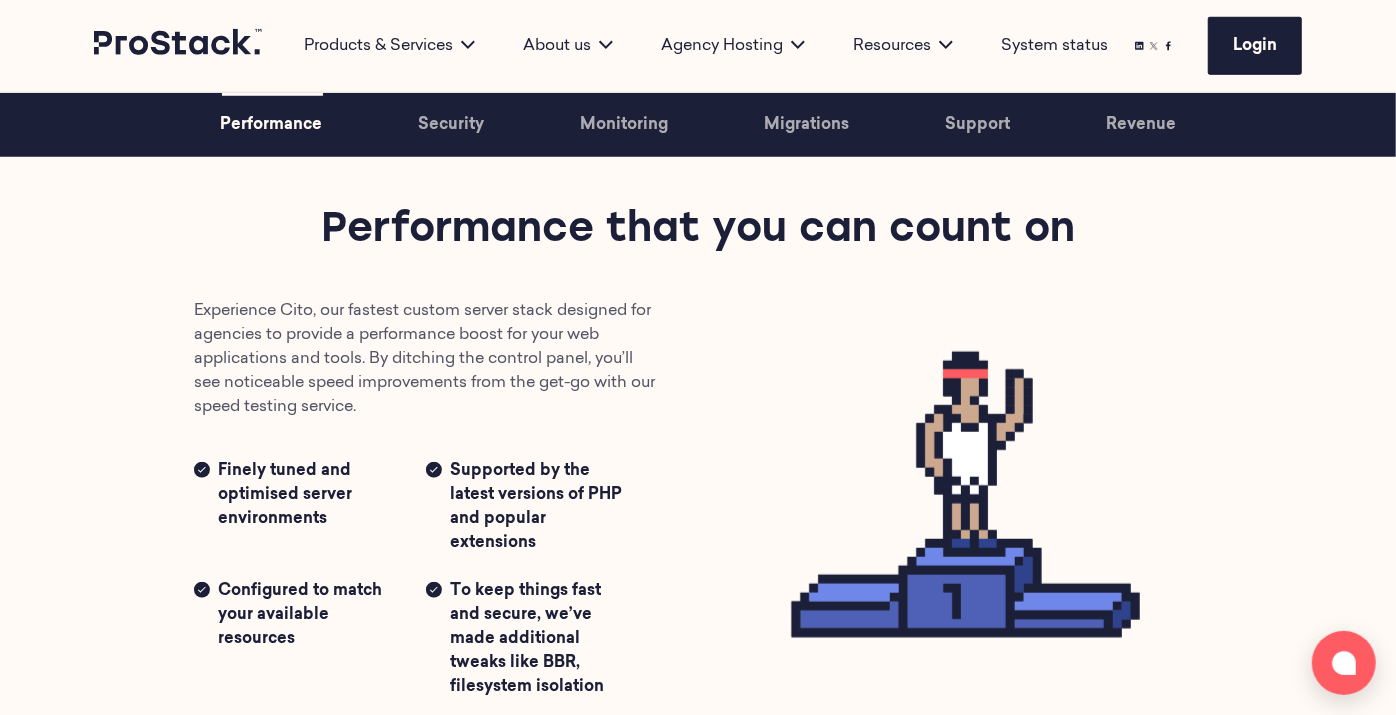 drag, startPoint x: 1080, startPoint y: 236, endPoint x: 315, endPoint y: 233, distance: 765.00586 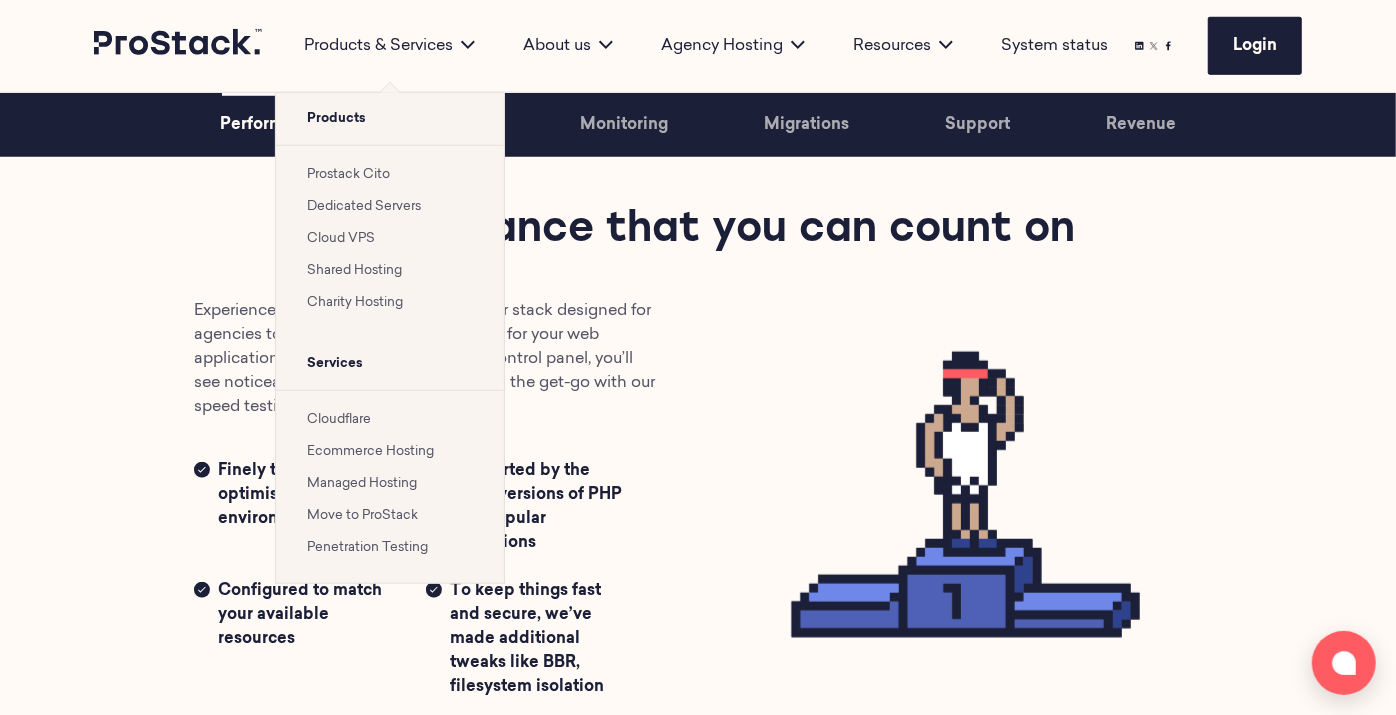 click on "Move to ProStack" at bounding box center (363, 515) 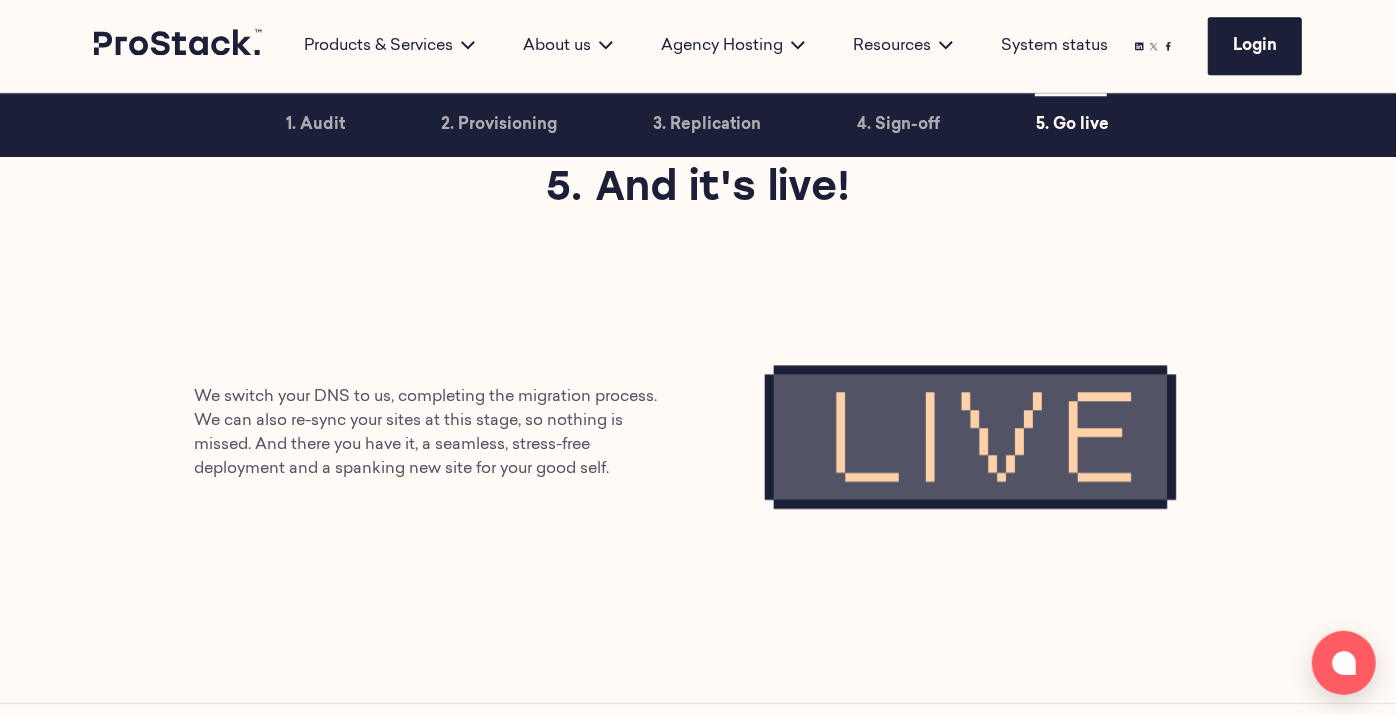 scroll, scrollTop: 3177, scrollLeft: 0, axis: vertical 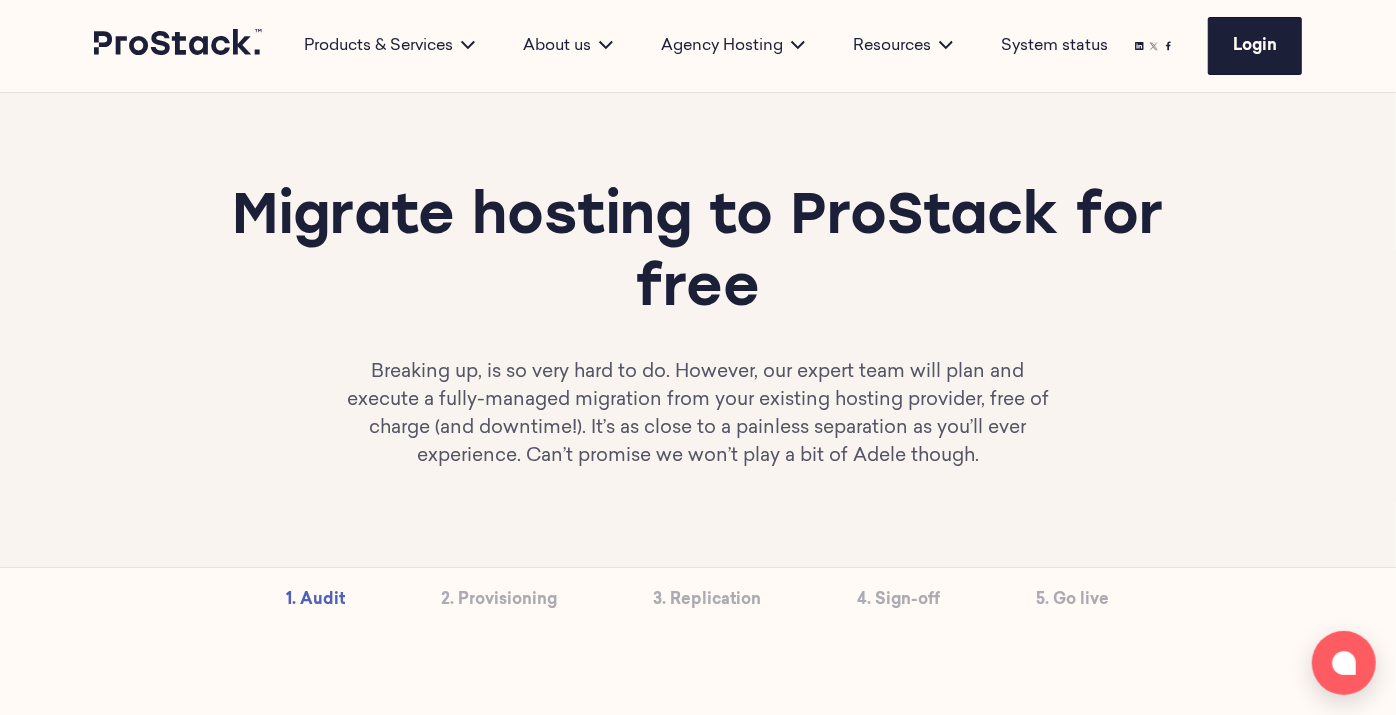 drag, startPoint x: 758, startPoint y: 297, endPoint x: 185, endPoint y: 239, distance: 575.9279 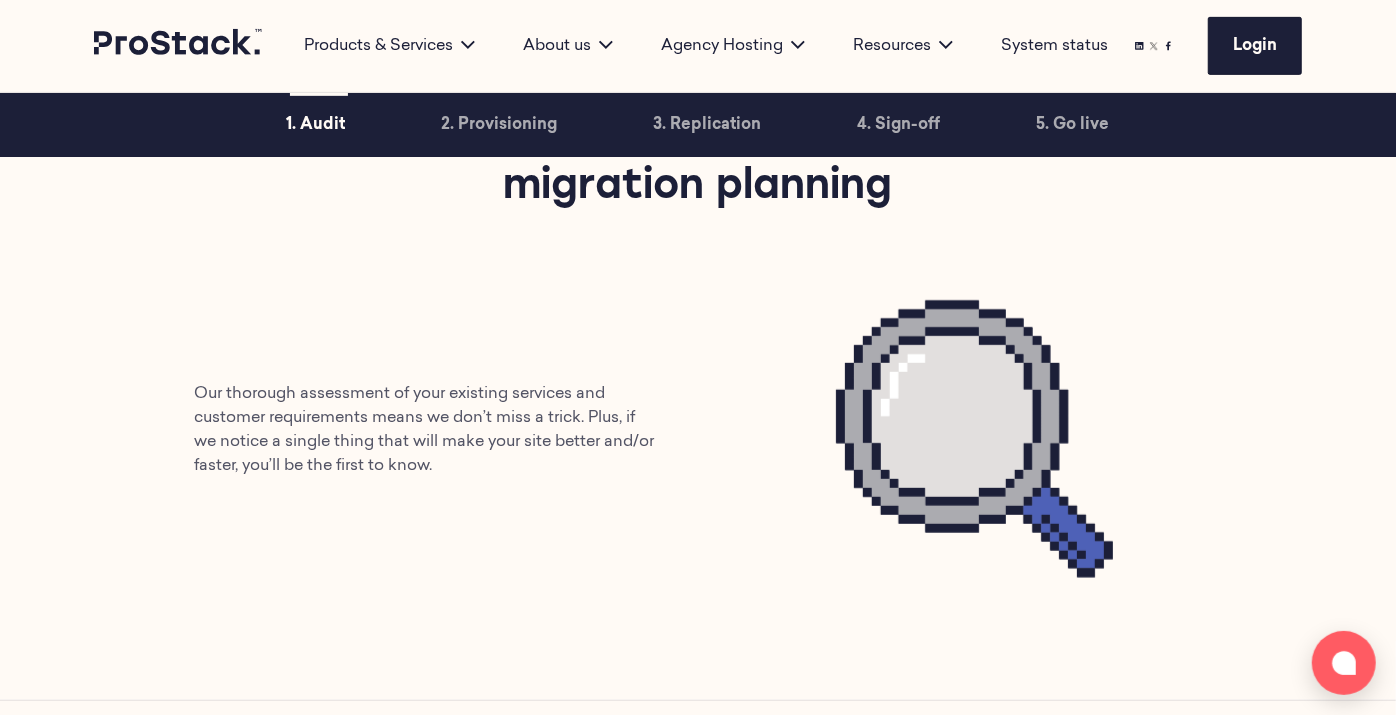 scroll, scrollTop: 640, scrollLeft: 0, axis: vertical 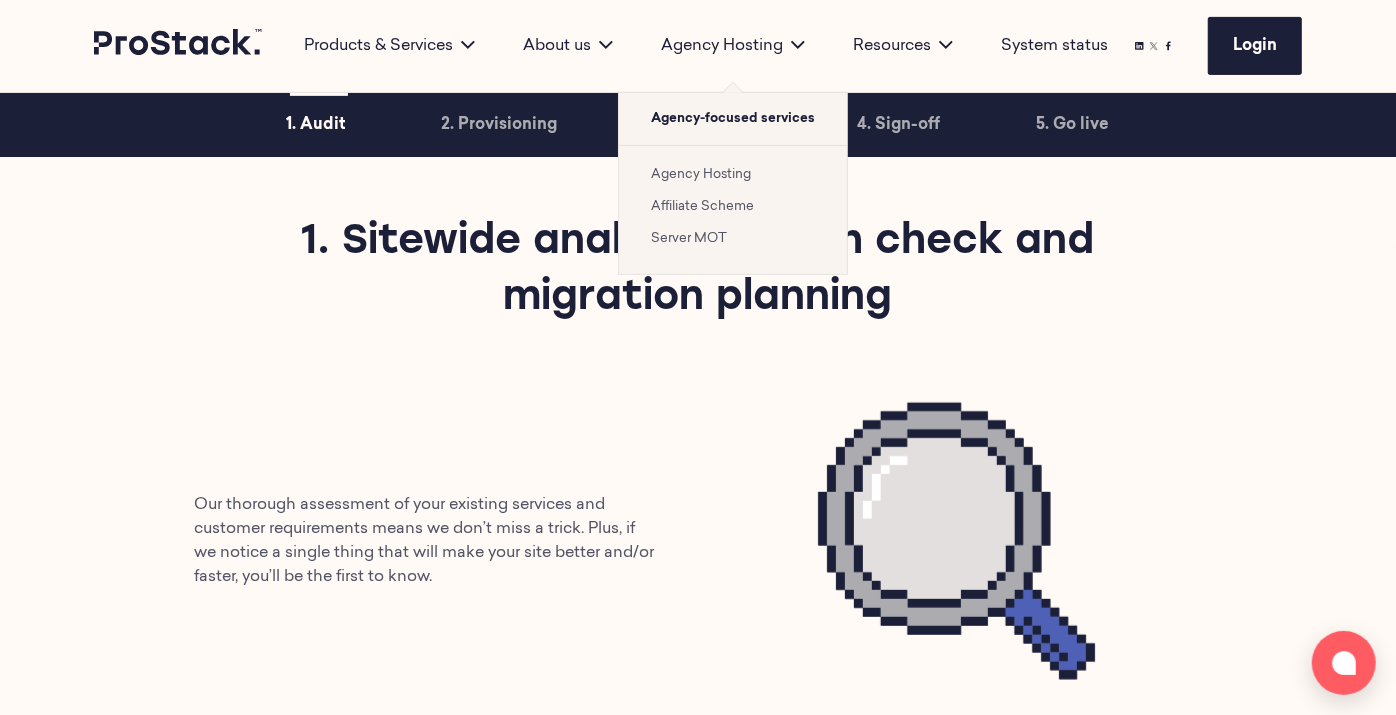 click on "Agency Hosting" at bounding box center (701, 174) 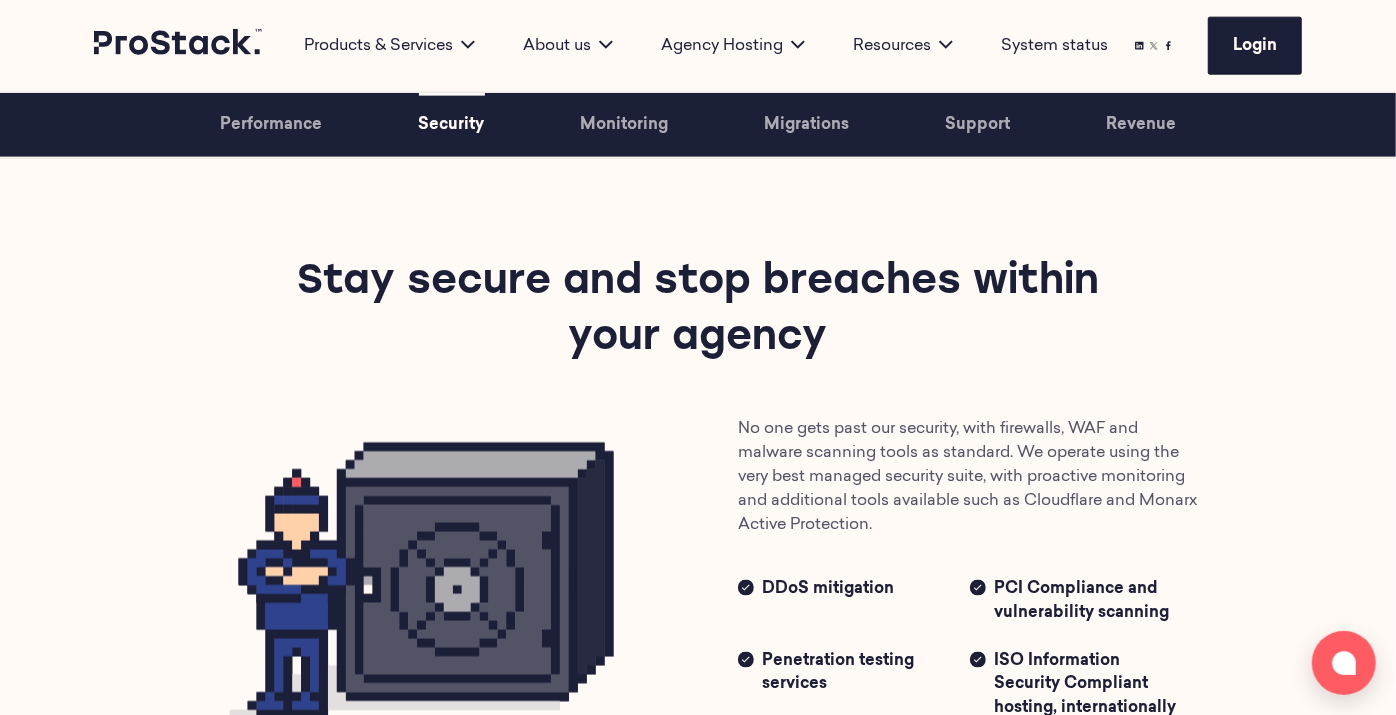 scroll, scrollTop: 1675, scrollLeft: 0, axis: vertical 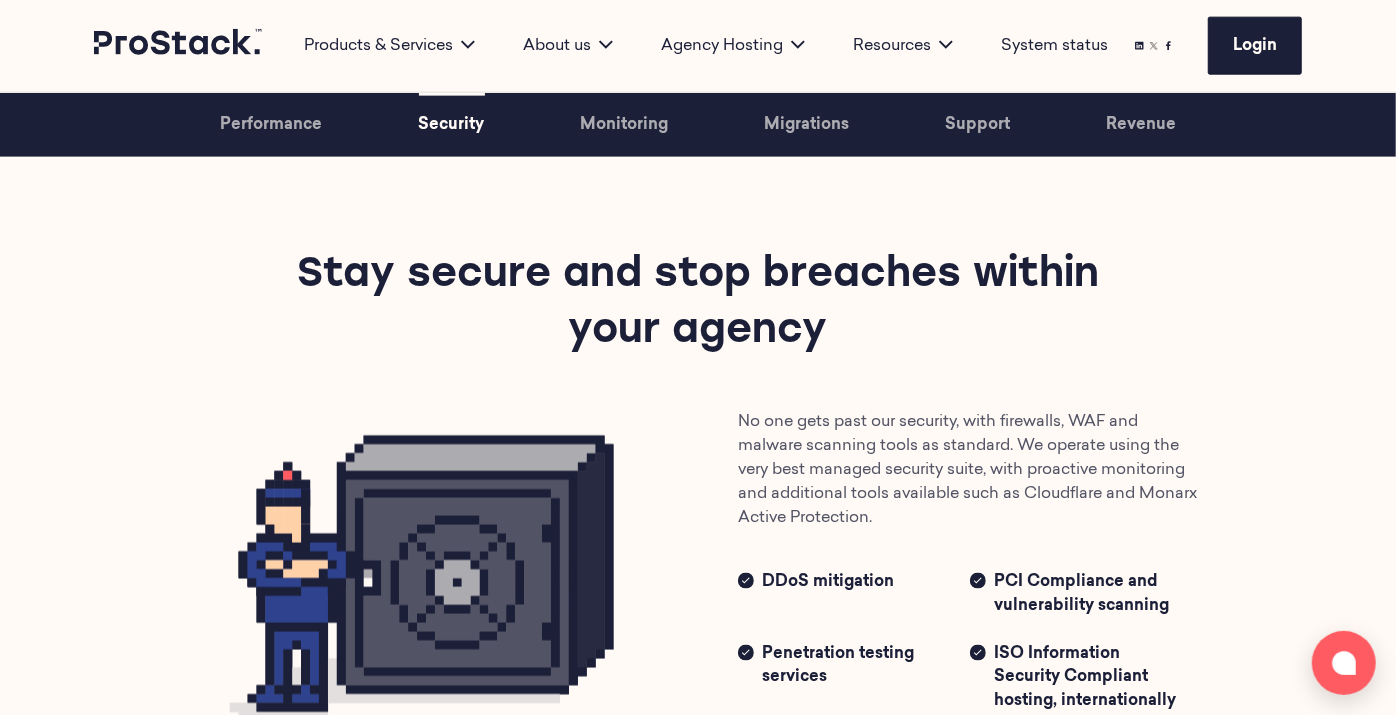 drag, startPoint x: 821, startPoint y: 311, endPoint x: 291, endPoint y: 250, distance: 533.49884 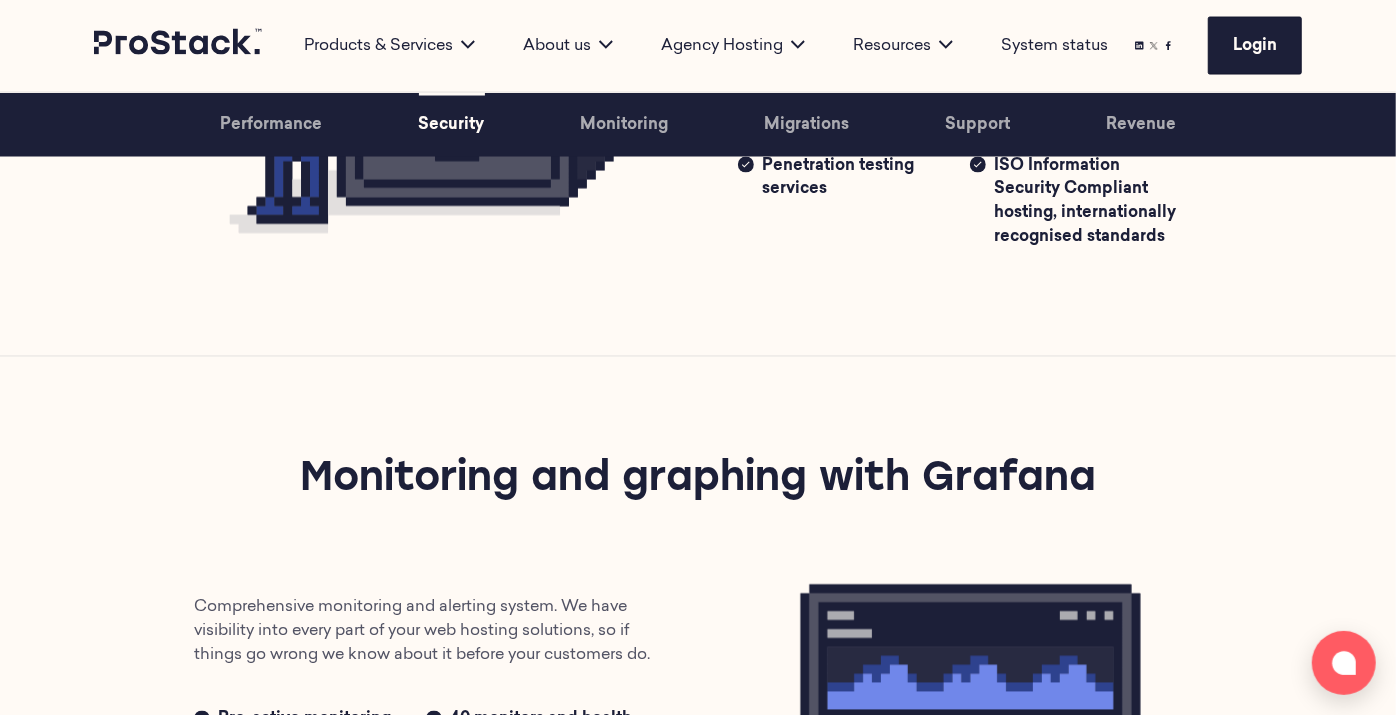 scroll, scrollTop: 2164, scrollLeft: 0, axis: vertical 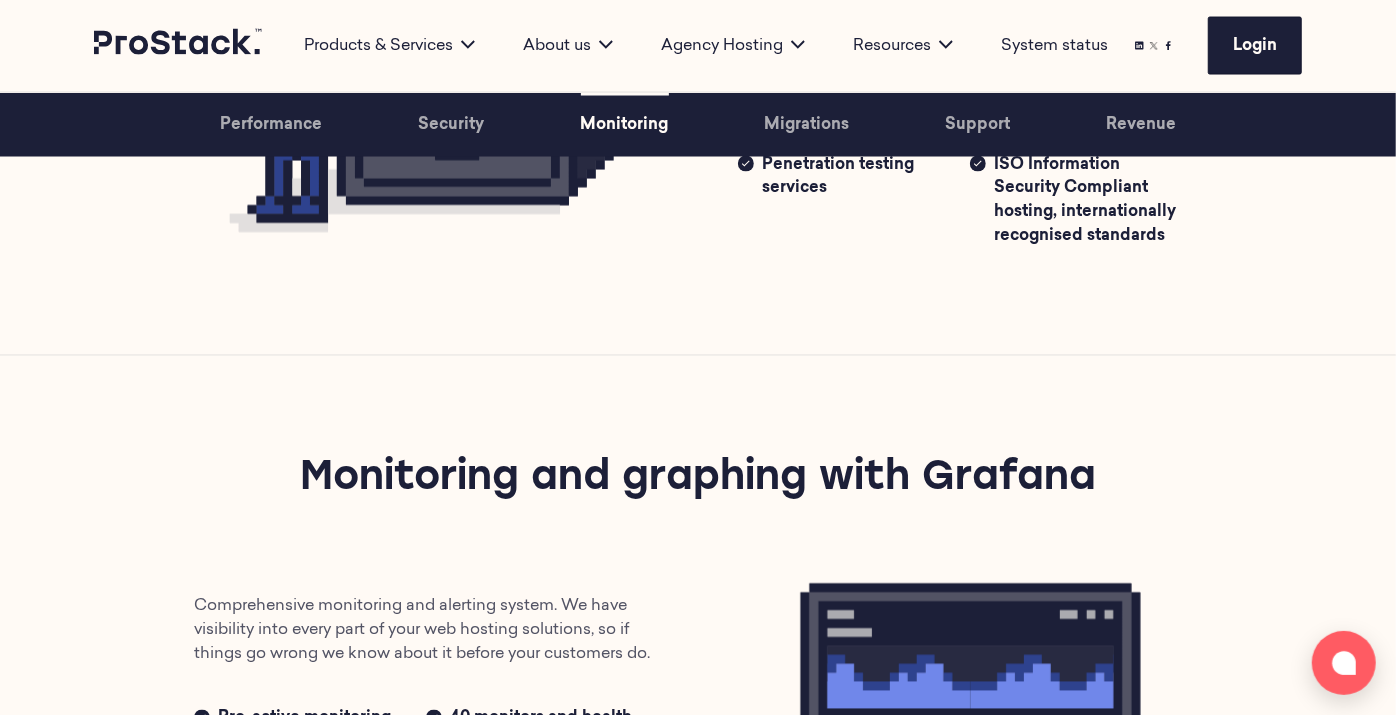 drag, startPoint x: 1107, startPoint y: 461, endPoint x: 271, endPoint y: 445, distance: 836.1531 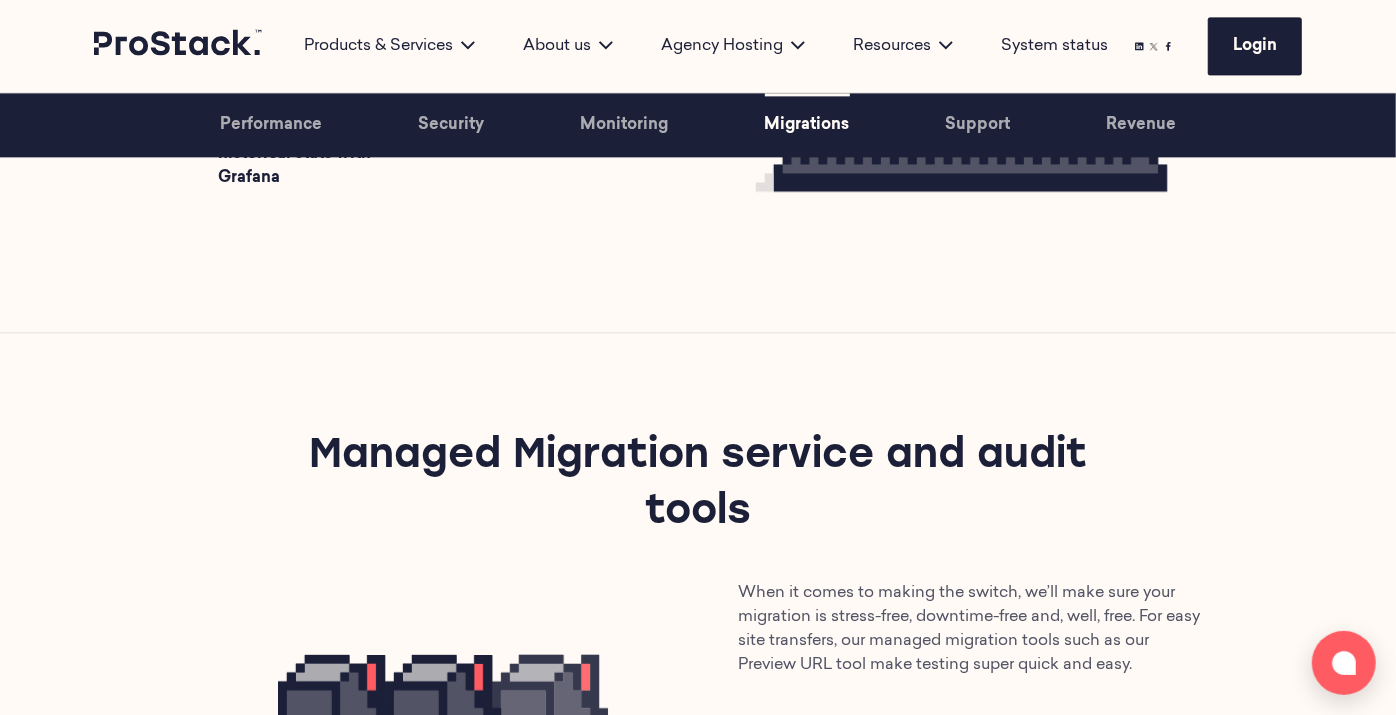 scroll, scrollTop: 2828, scrollLeft: 0, axis: vertical 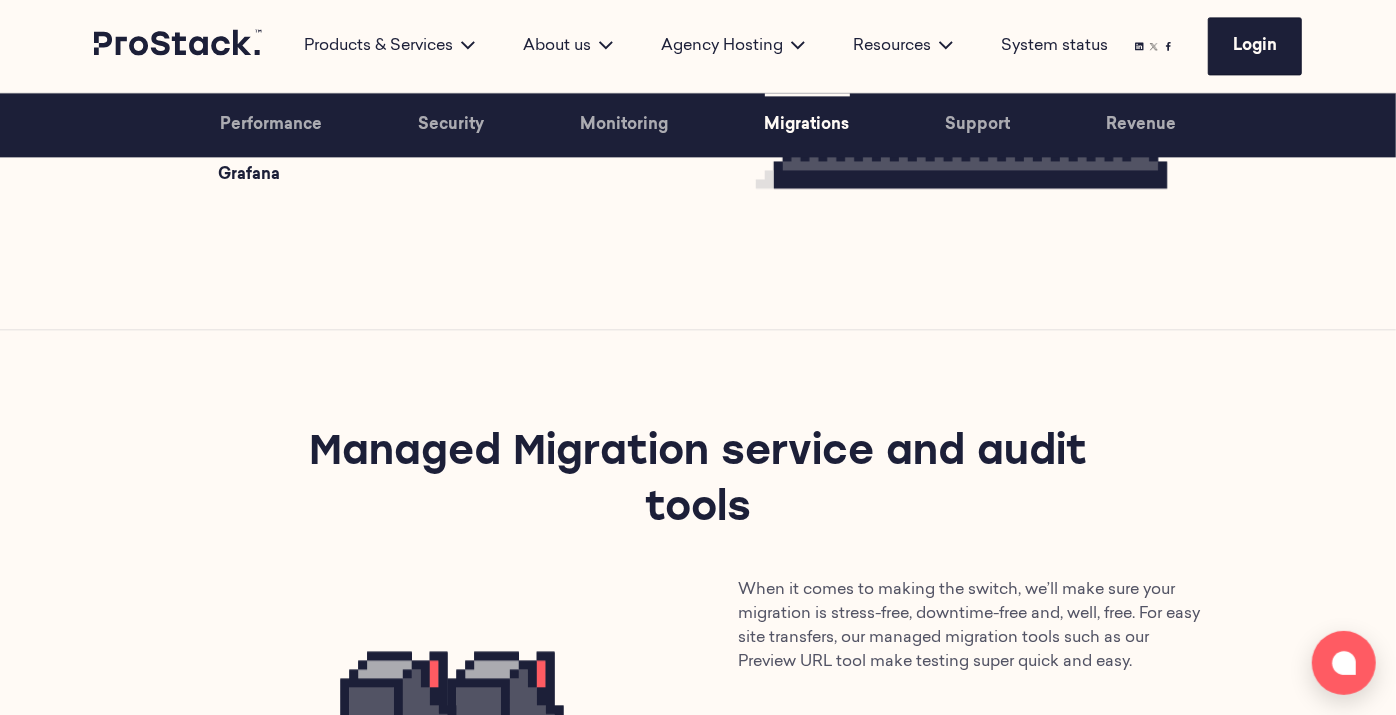 drag, startPoint x: 734, startPoint y: 469, endPoint x: 688, endPoint y: 471, distance: 46.043457 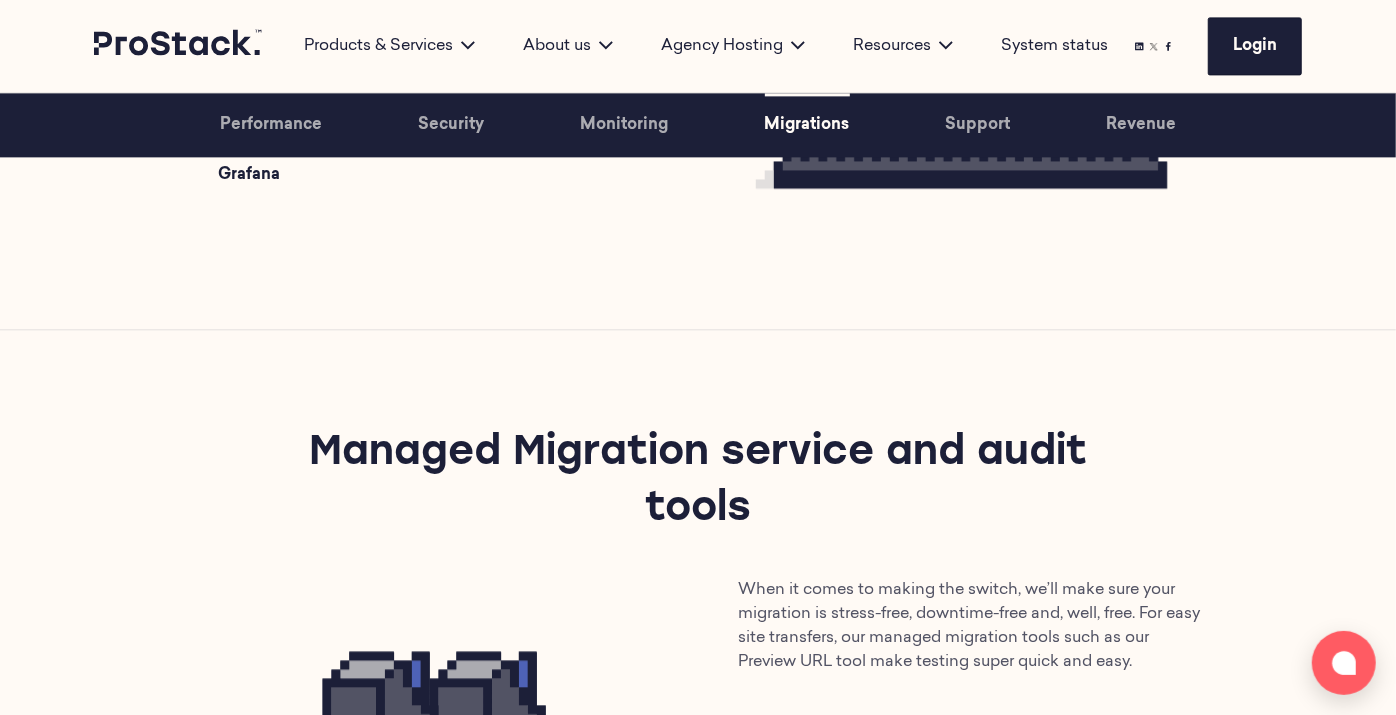 drag, startPoint x: 688, startPoint y: 471, endPoint x: 230, endPoint y: 400, distance: 463.4706 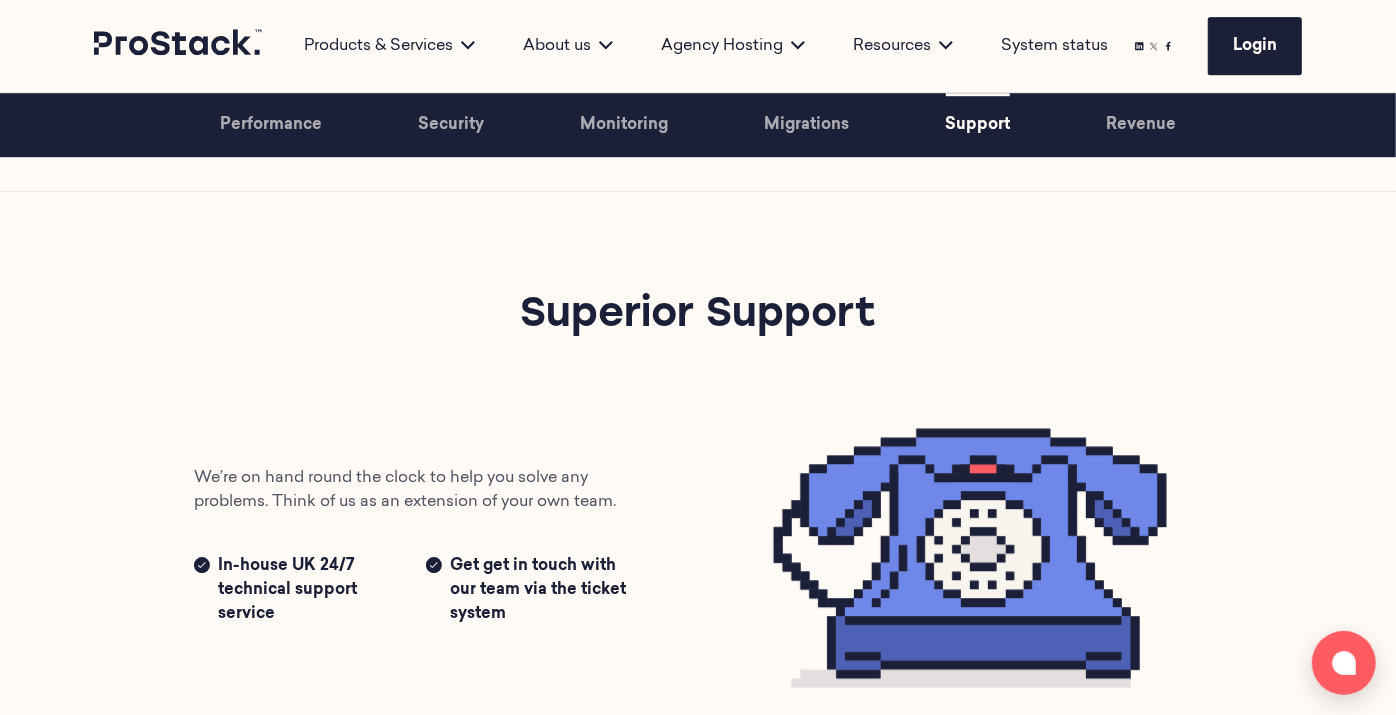 scroll, scrollTop: 3668, scrollLeft: 0, axis: vertical 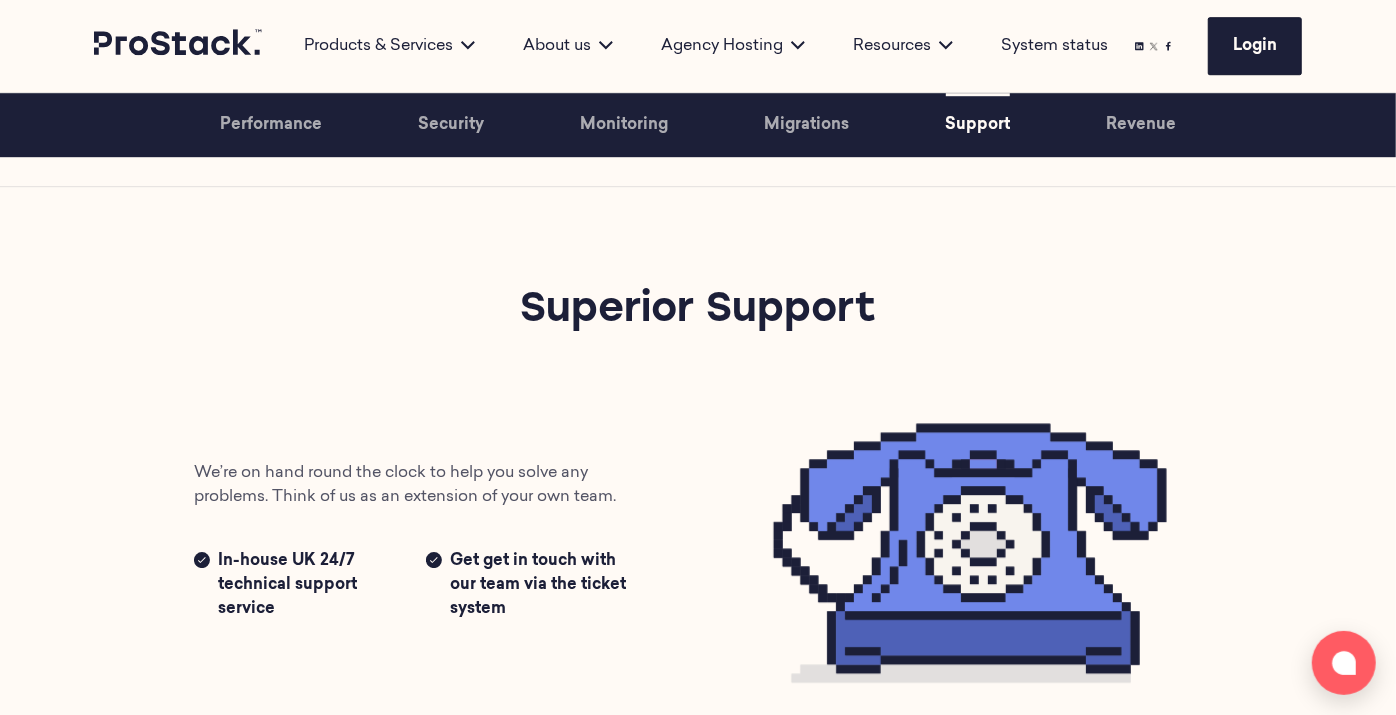 drag, startPoint x: 882, startPoint y: 274, endPoint x: 502, endPoint y: 282, distance: 380.0842 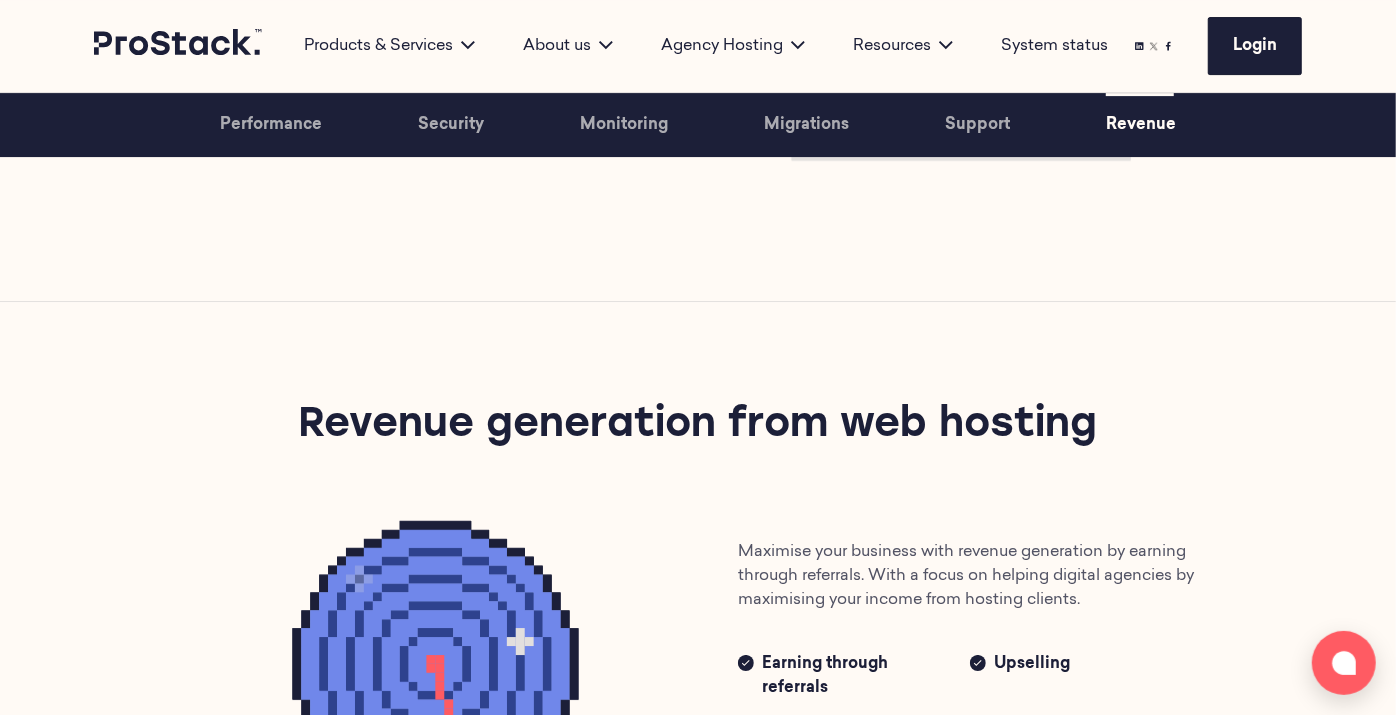 scroll, scrollTop: 4250, scrollLeft: 0, axis: vertical 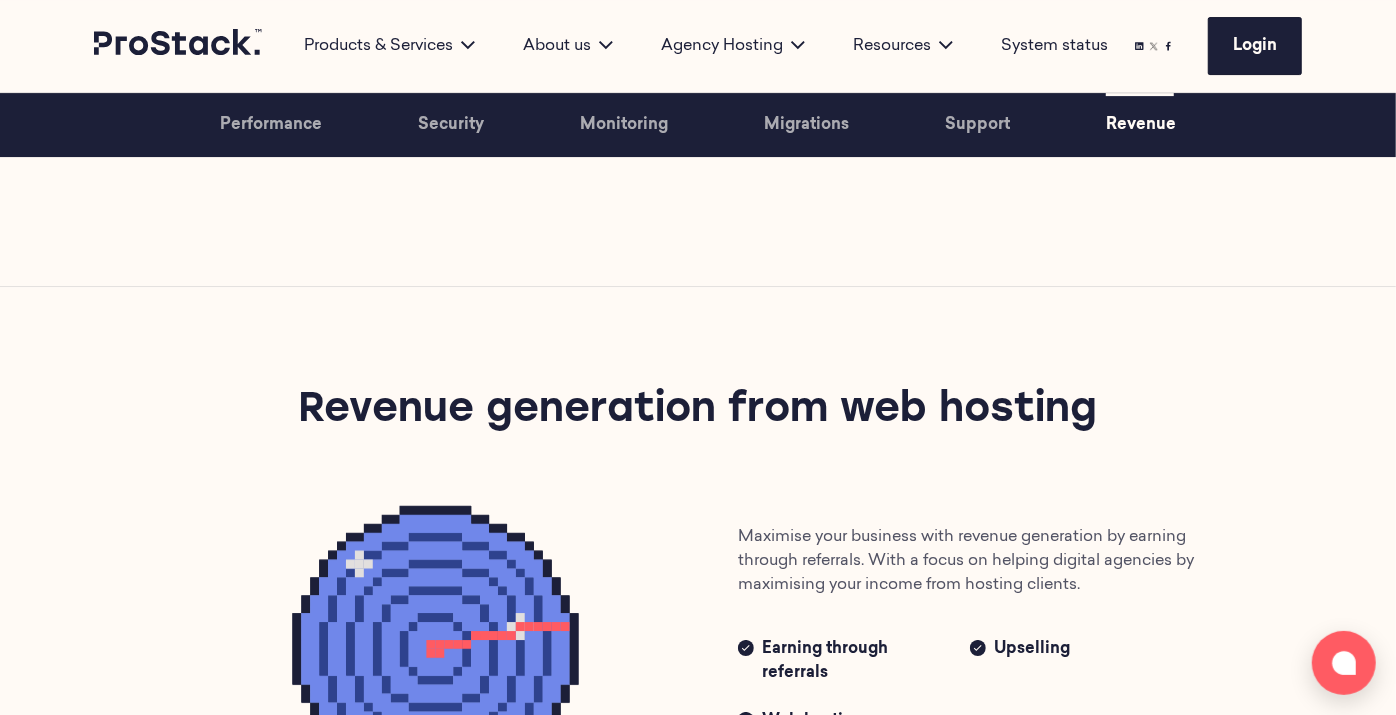 drag, startPoint x: 1109, startPoint y: 384, endPoint x: 268, endPoint y: 344, distance: 841.9507 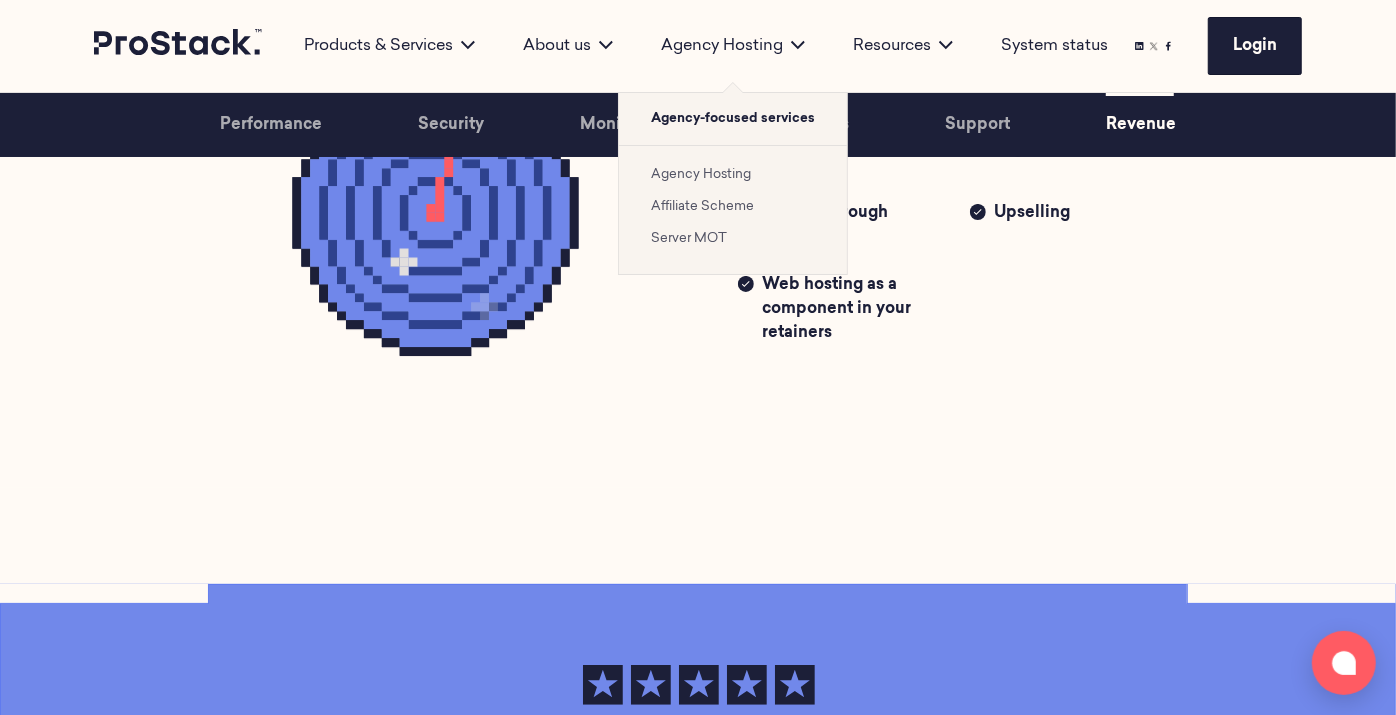 scroll, scrollTop: 4710, scrollLeft: 0, axis: vertical 